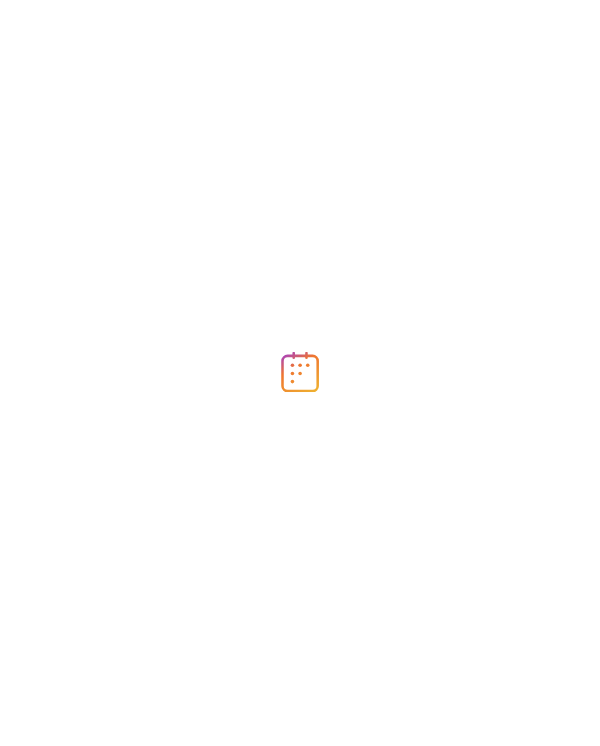 scroll, scrollTop: 0, scrollLeft: 0, axis: both 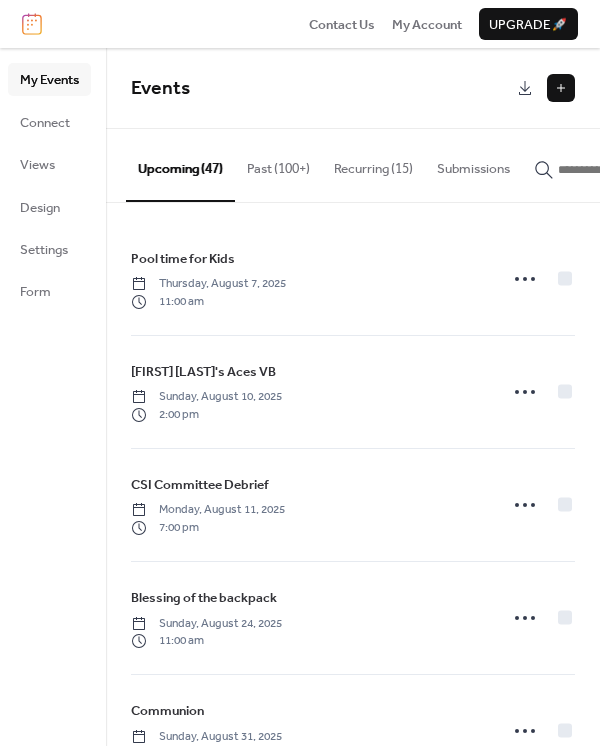 click at bounding box center [561, 88] 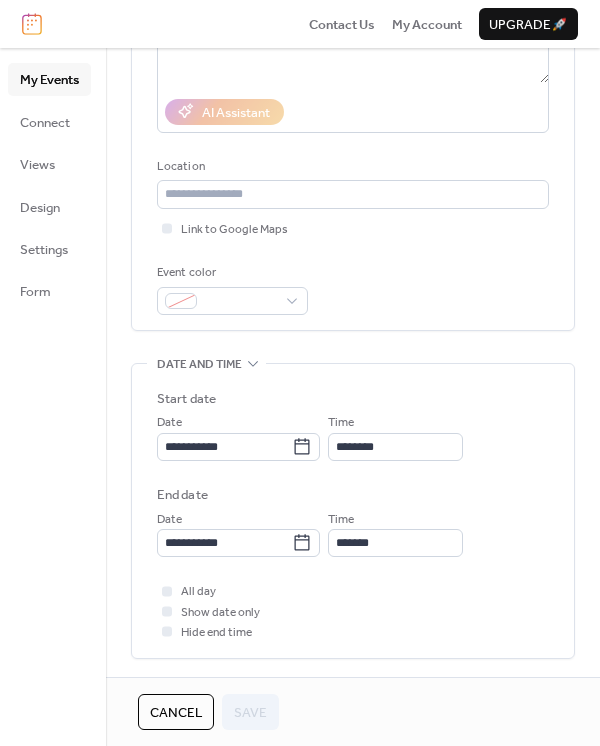 scroll, scrollTop: 0, scrollLeft: 0, axis: both 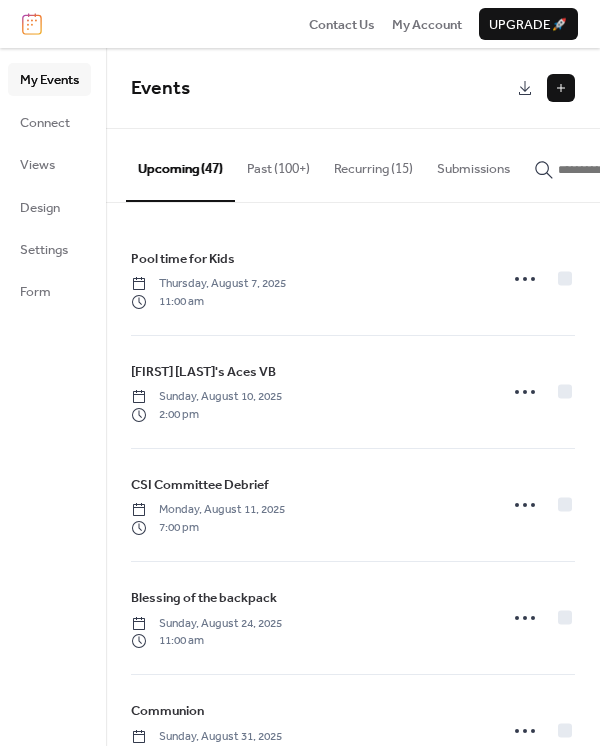 click at bounding box center [618, 170] 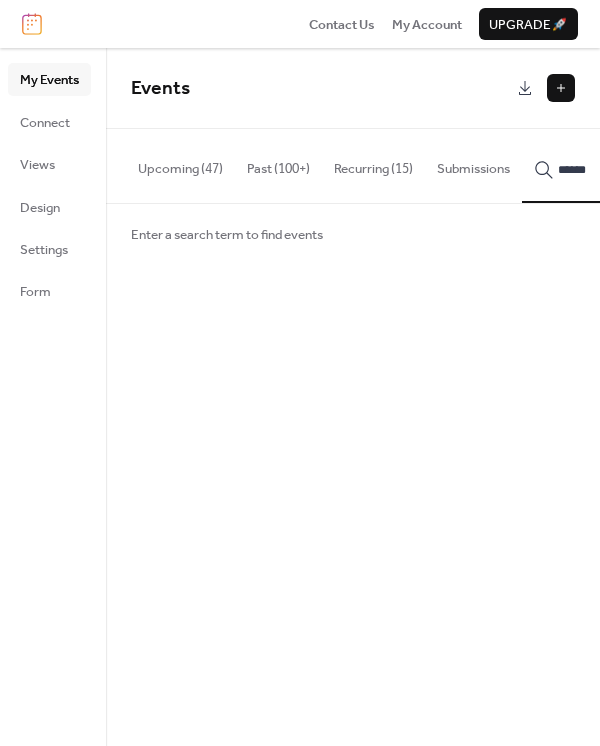 scroll, scrollTop: 0, scrollLeft: 4, axis: horizontal 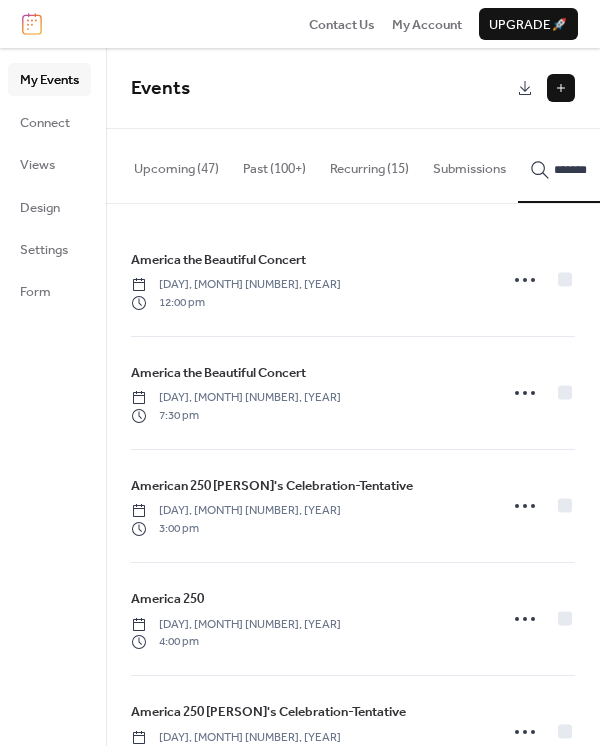 click on "*******" at bounding box center [602, 165] 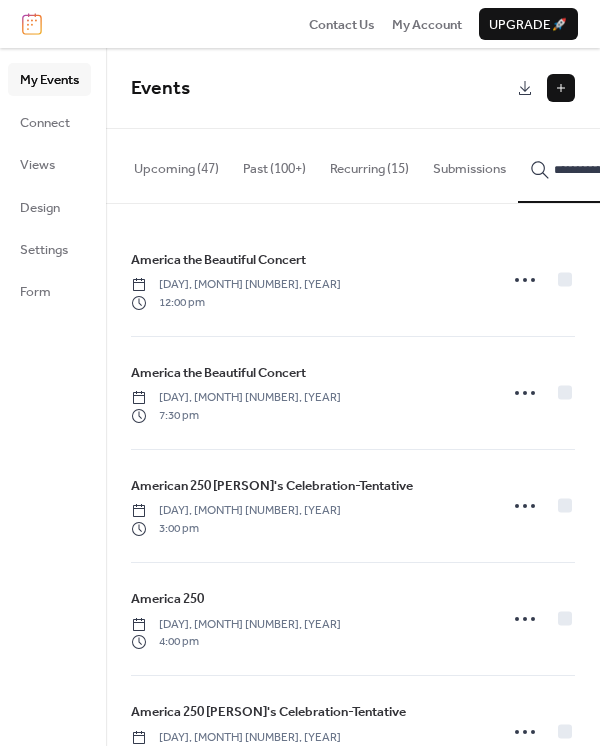 scroll, scrollTop: 0, scrollLeft: 32, axis: horizontal 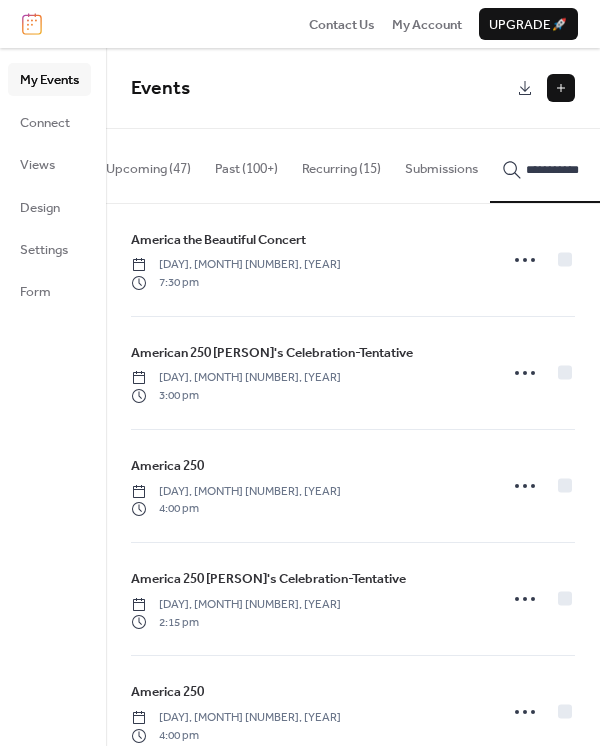 type on "**********" 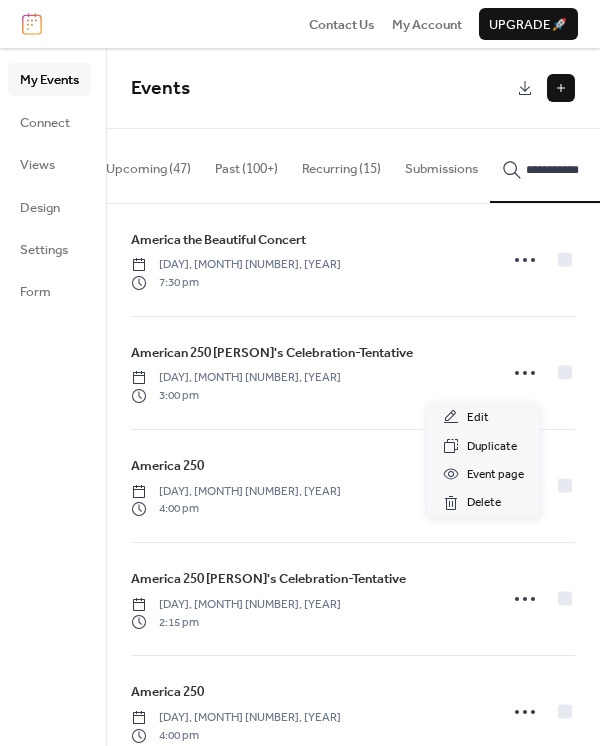 click 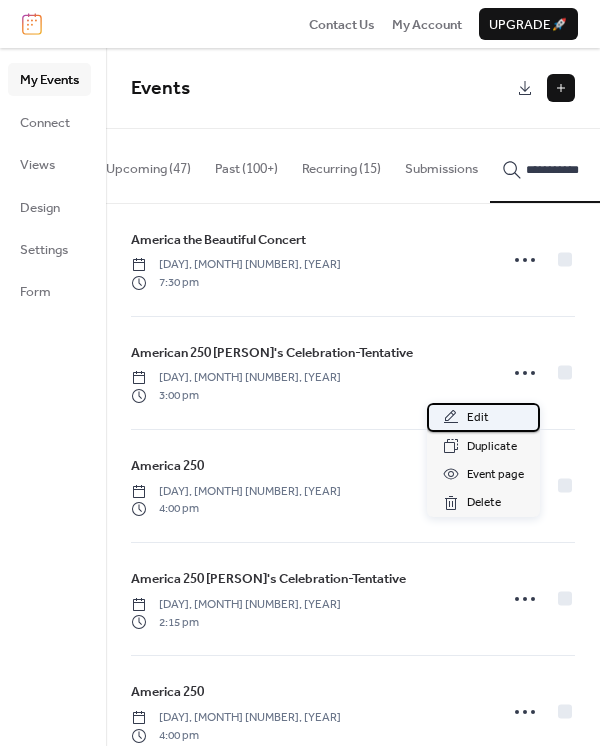 click on "Edit" at bounding box center [483, 417] 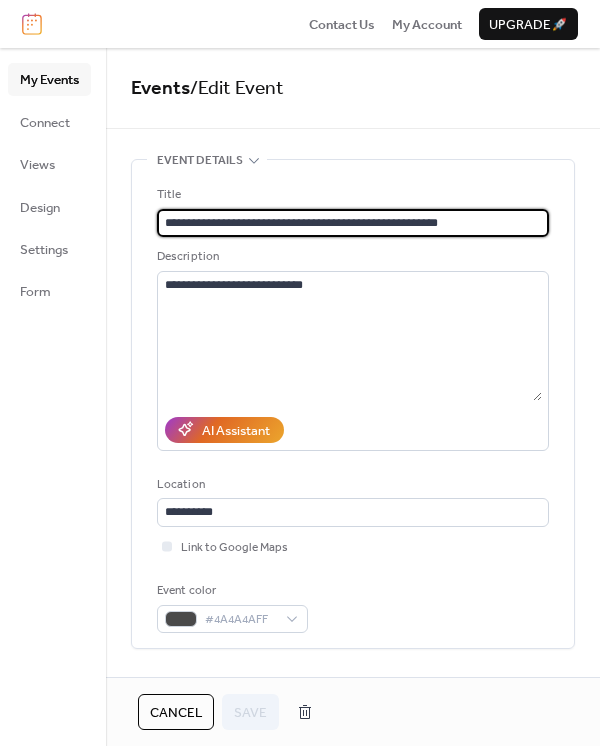 drag, startPoint x: 268, startPoint y: 224, endPoint x: 152, endPoint y: 212, distance: 116.61904 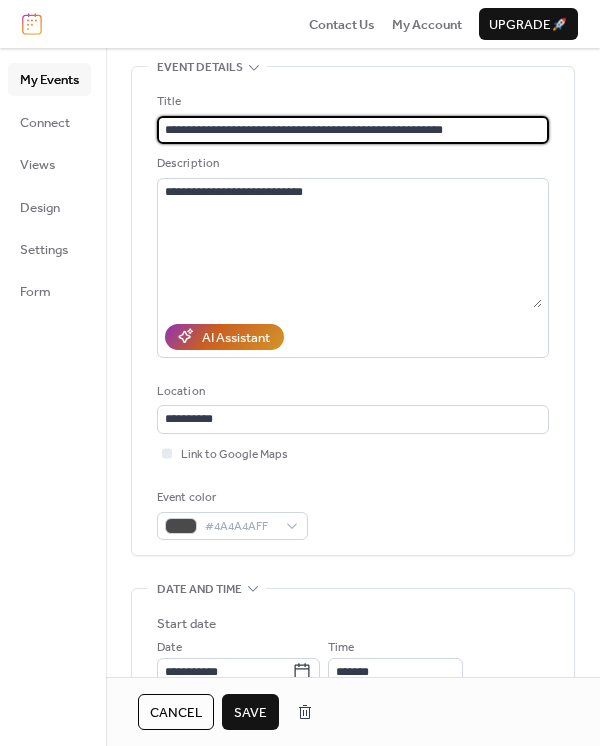 scroll, scrollTop: 266, scrollLeft: 0, axis: vertical 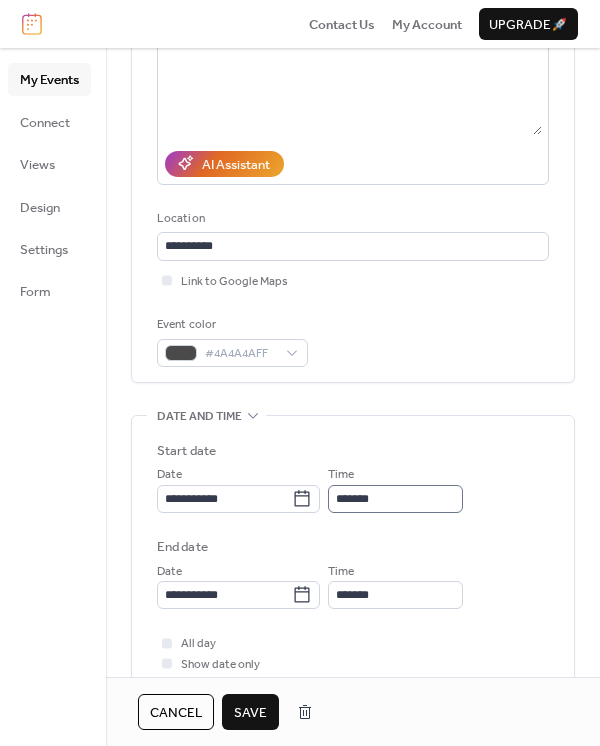 type on "**********" 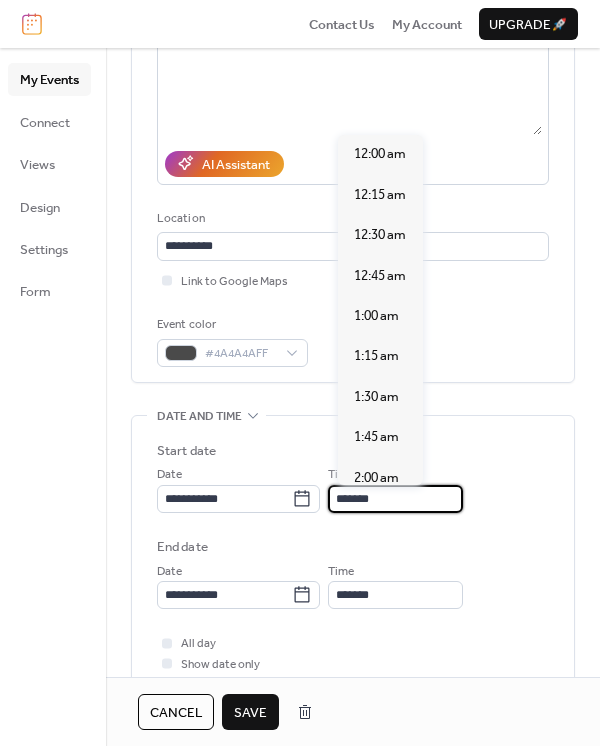 click on "*******" at bounding box center [395, 499] 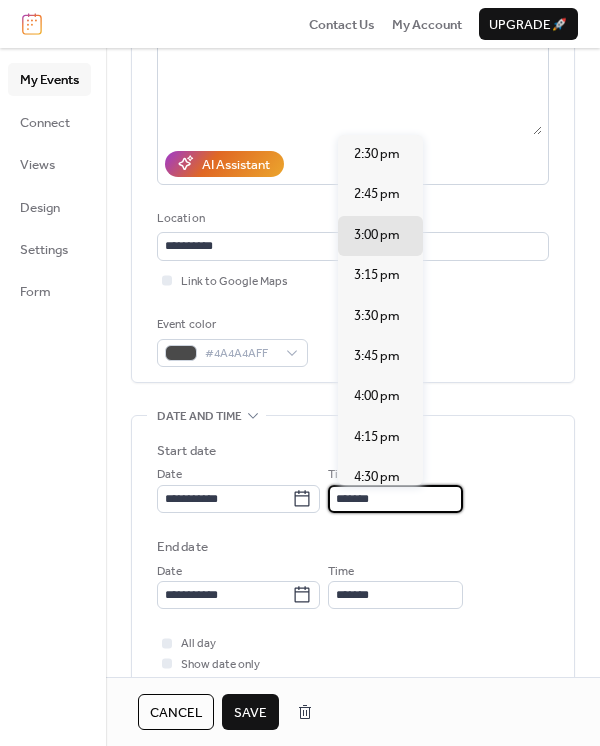 scroll, scrollTop: 1, scrollLeft: 0, axis: vertical 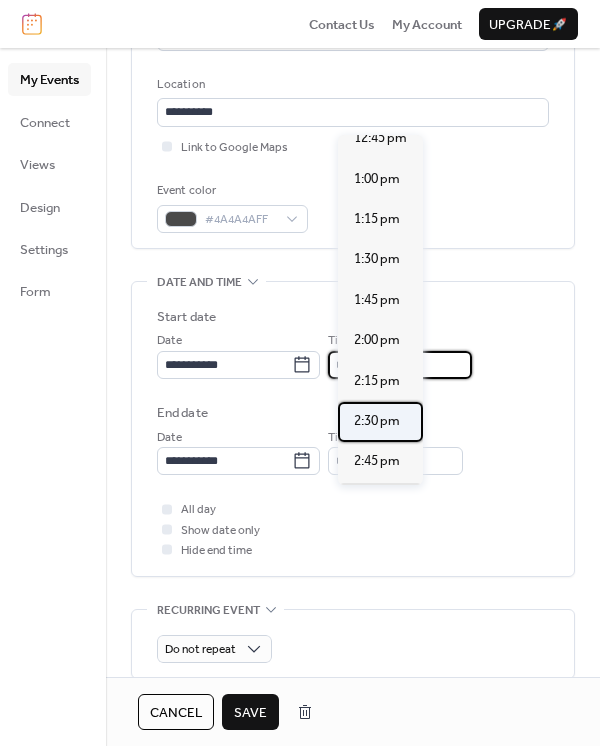 click on "2:30 pm" at bounding box center [377, 421] 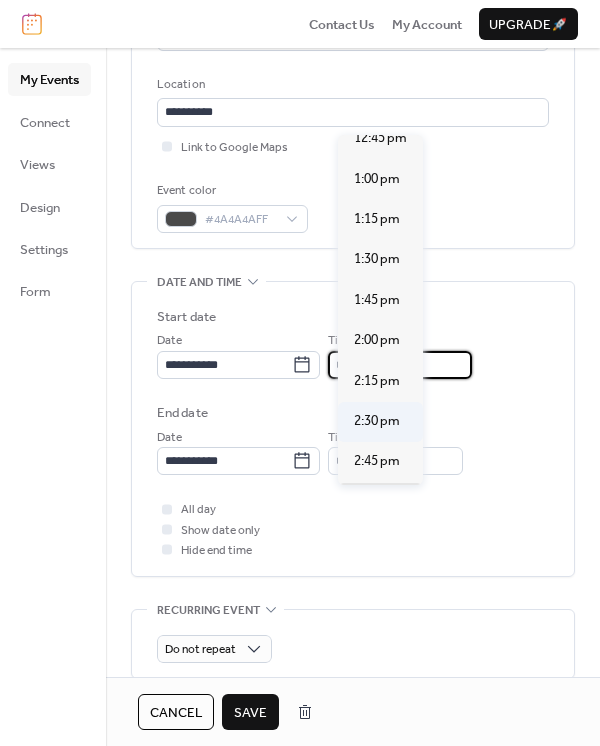 type on "*******" 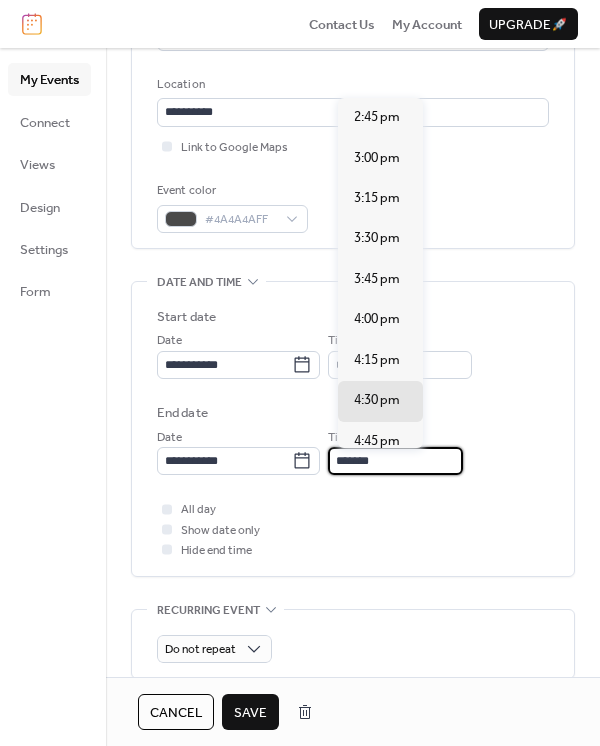 click on "*******" at bounding box center [395, 461] 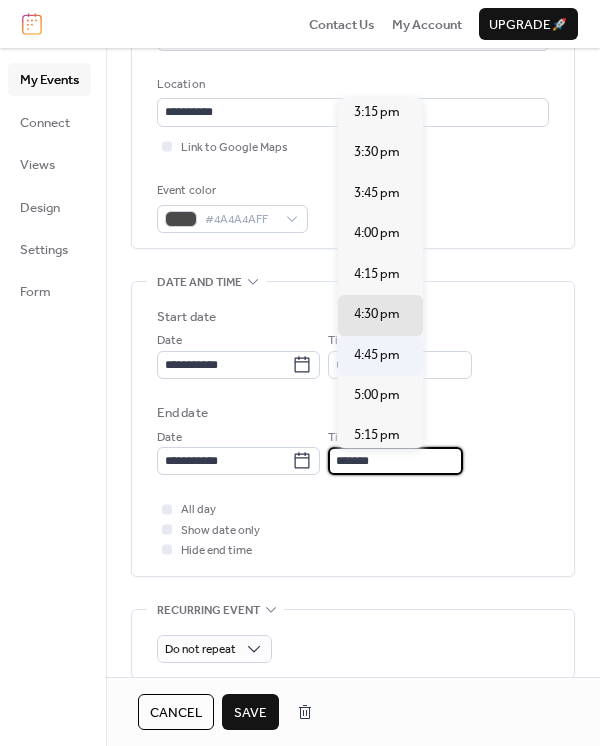 scroll, scrollTop: 133, scrollLeft: 0, axis: vertical 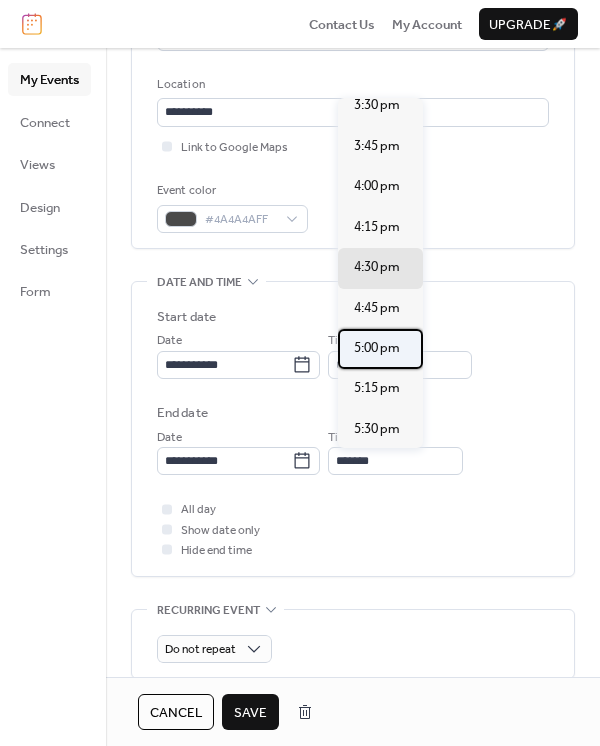 click on "5:00 pm" at bounding box center [377, 348] 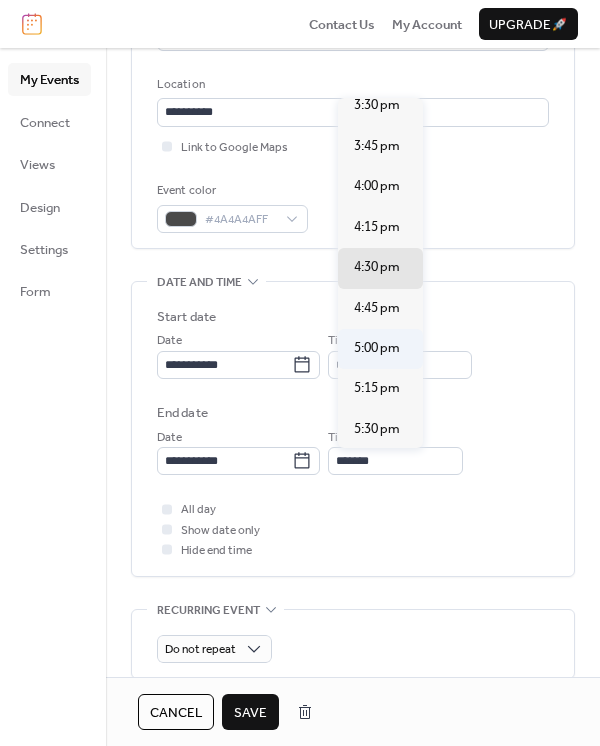 type on "*******" 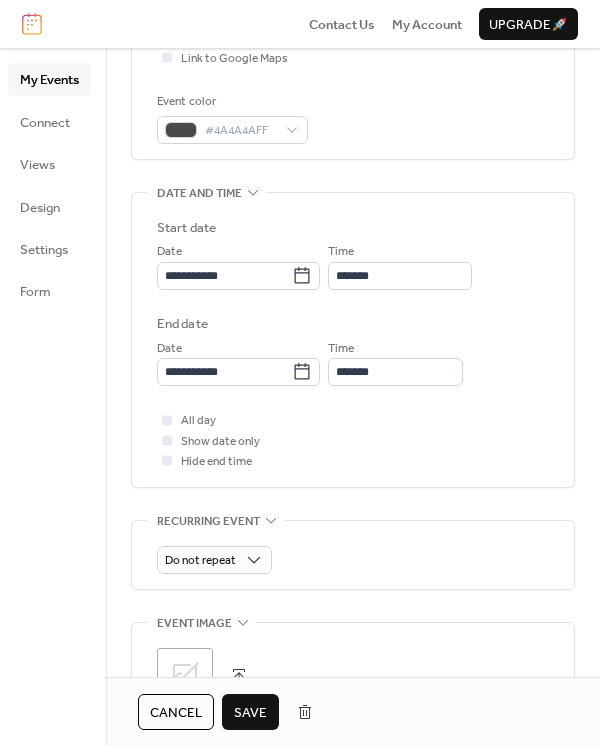 scroll, scrollTop: 533, scrollLeft: 0, axis: vertical 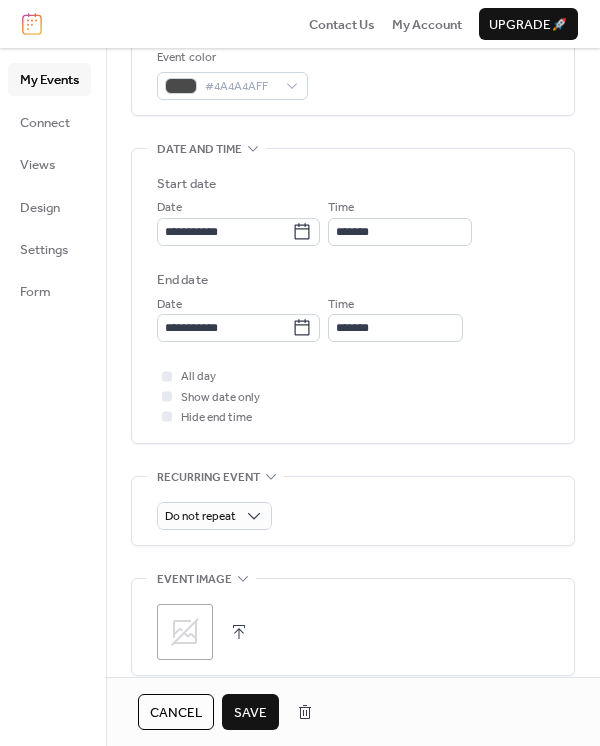 click on "Save" at bounding box center (250, 713) 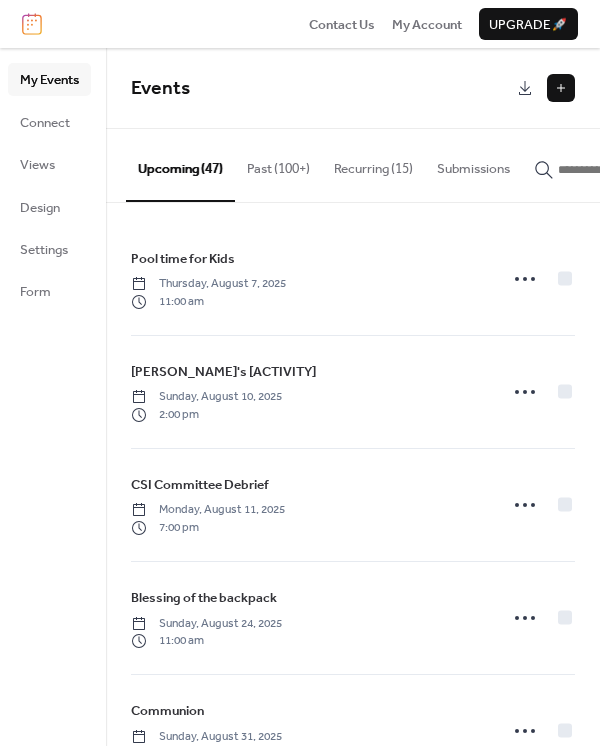 scroll, scrollTop: 0, scrollLeft: 0, axis: both 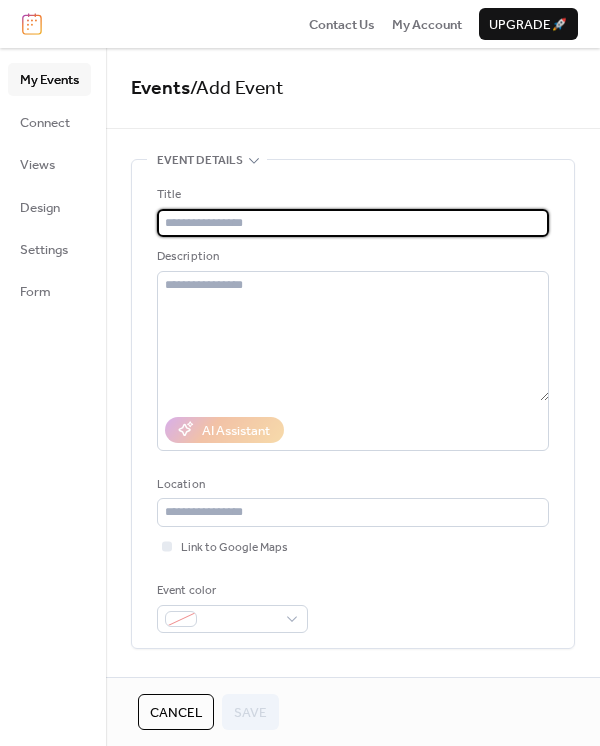 click at bounding box center (353, 223) 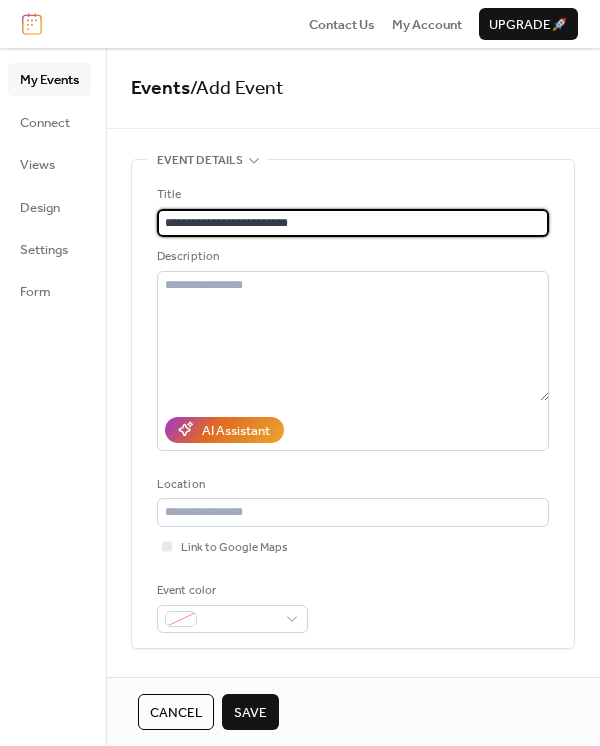 click on "**********" at bounding box center [353, 223] 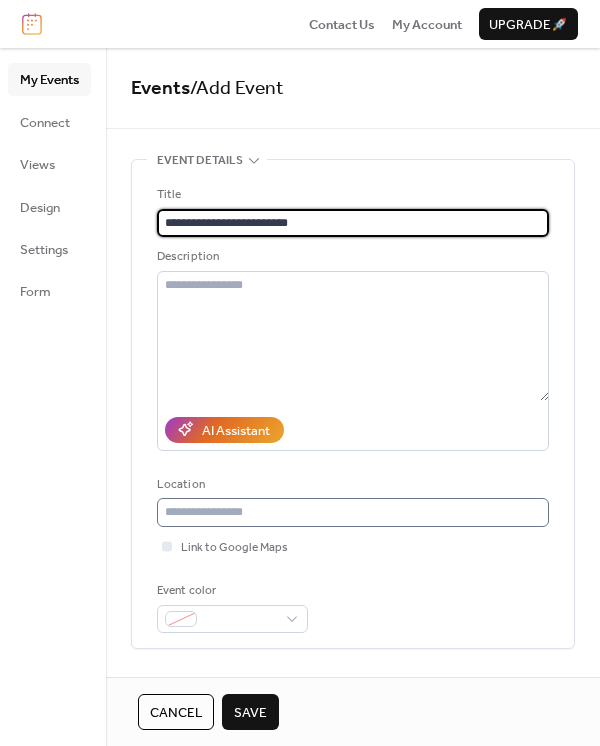 type on "**********" 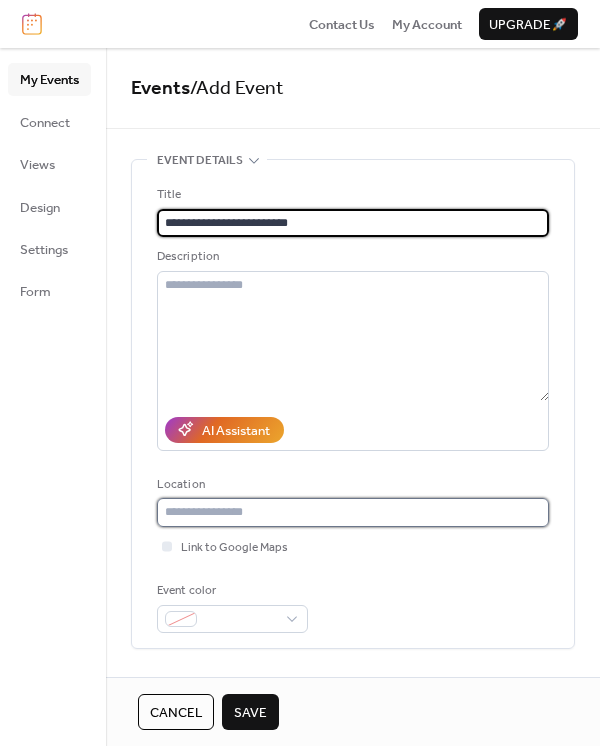 click at bounding box center [353, 512] 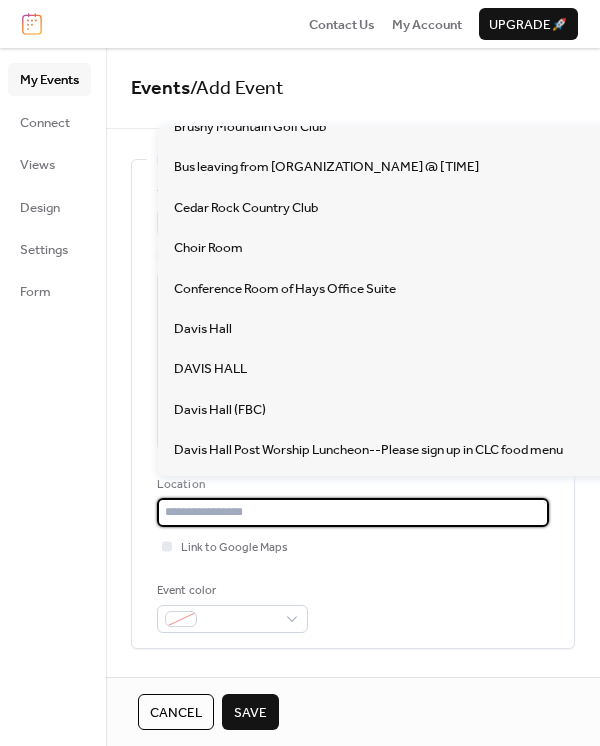 scroll, scrollTop: 400, scrollLeft: 0, axis: vertical 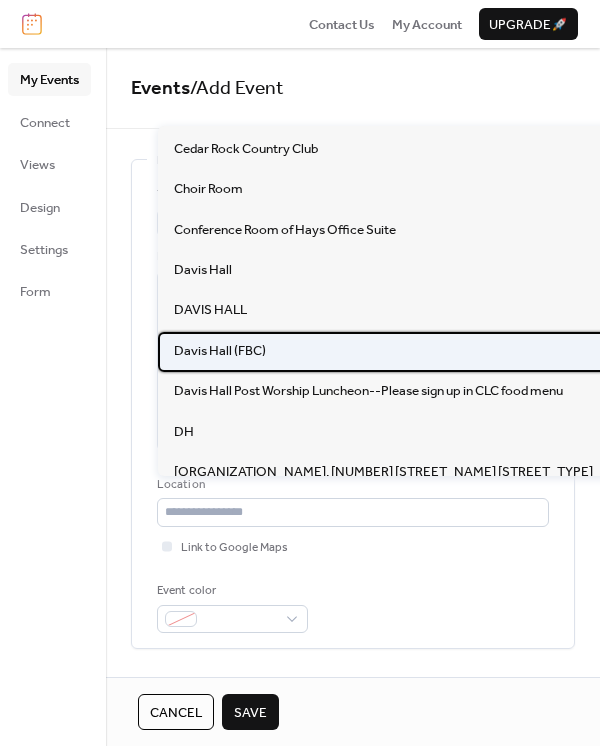 click on "Davis Hall (FBC)" at bounding box center (220, 351) 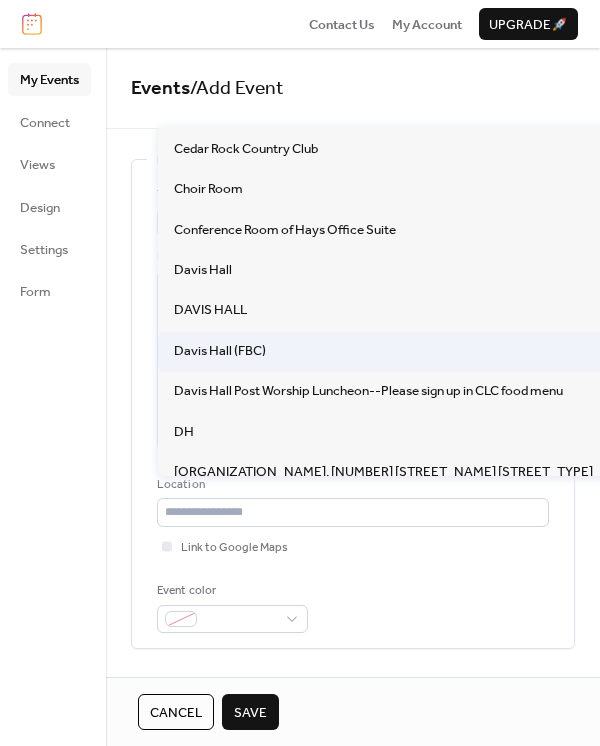 type on "**********" 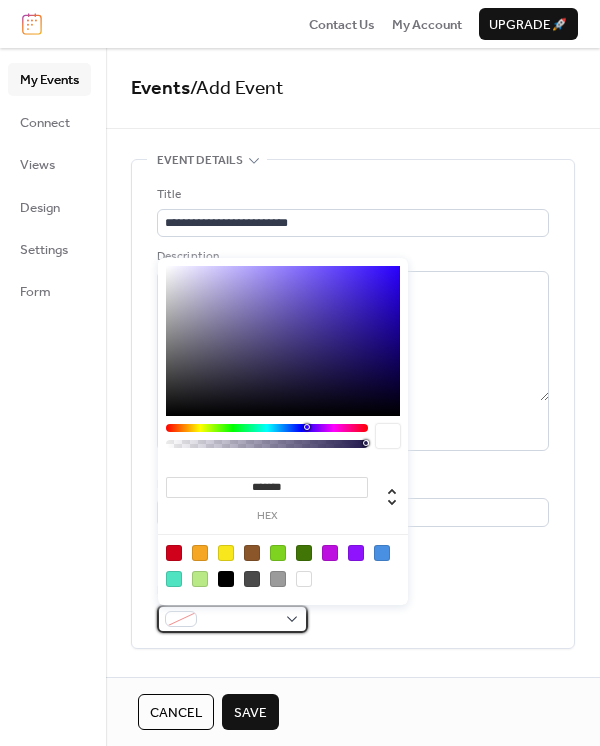 click at bounding box center [240, 620] 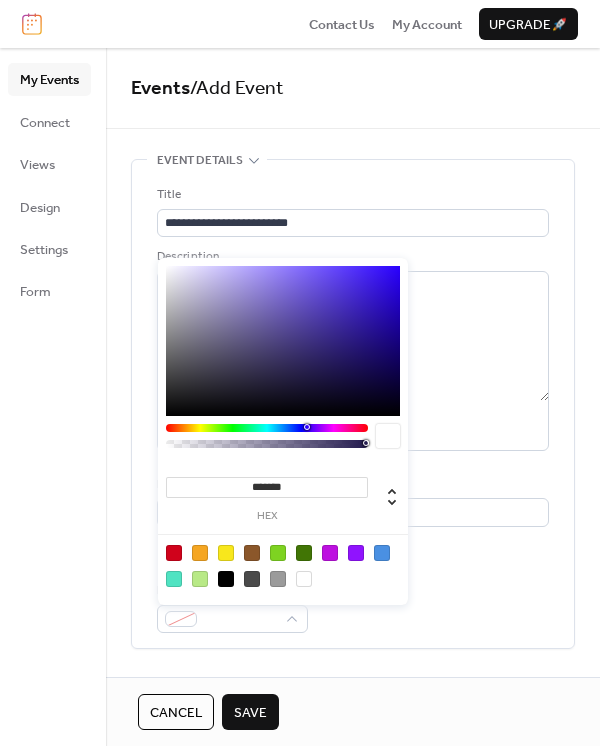 click at bounding box center (283, 565) 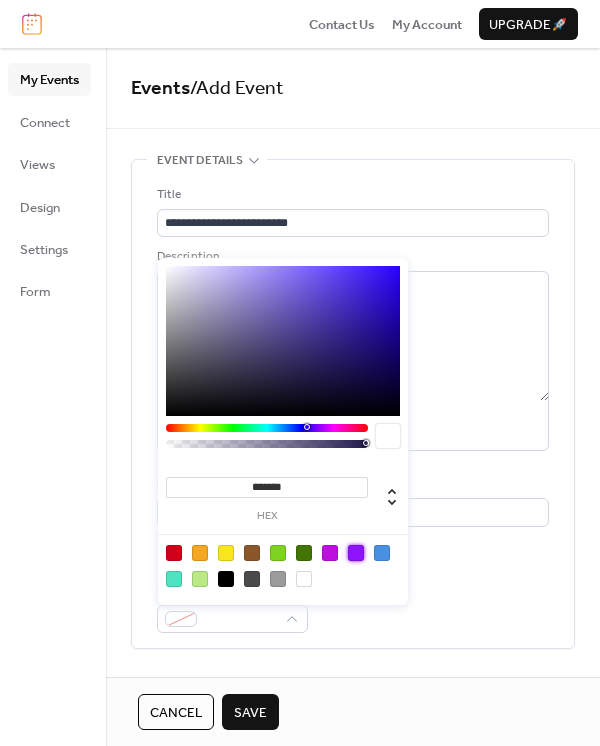 click at bounding box center [356, 553] 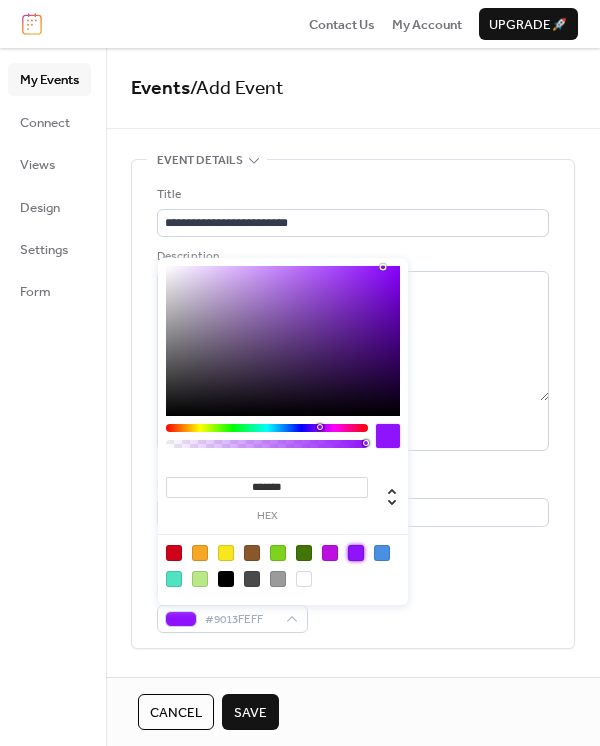 click on "**********" at bounding box center (353, 362) 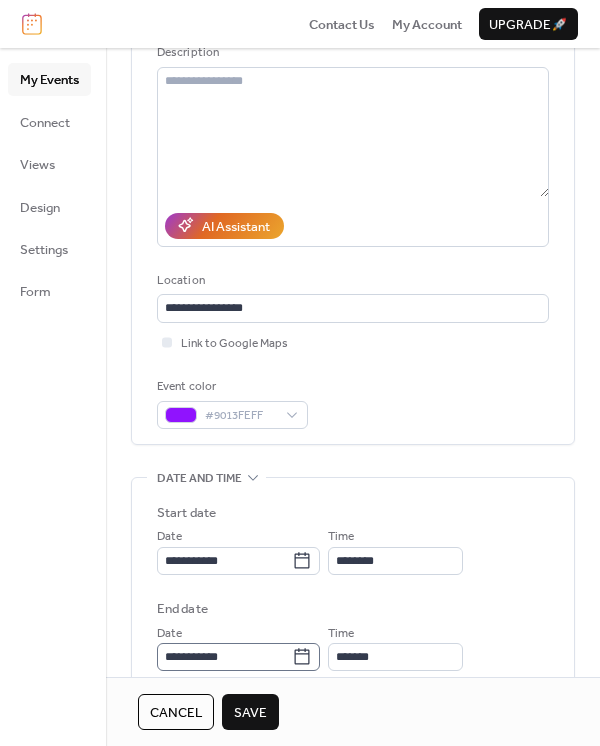 scroll, scrollTop: 266, scrollLeft: 0, axis: vertical 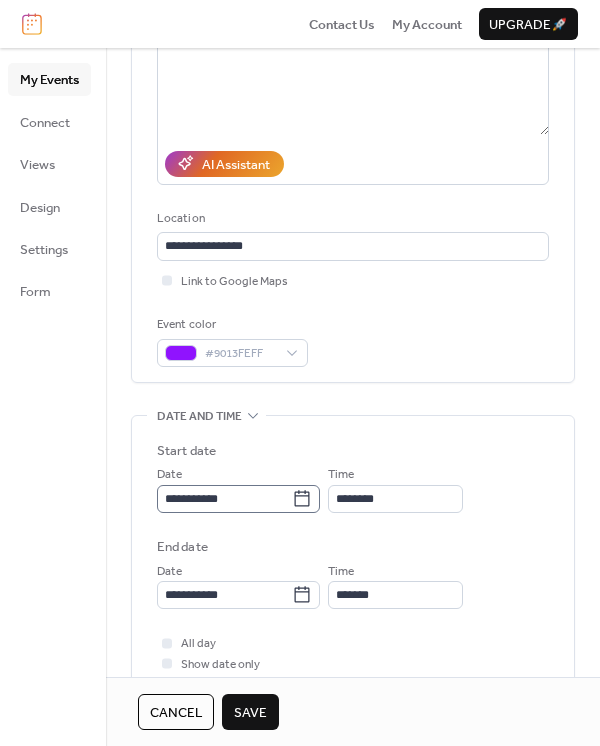click 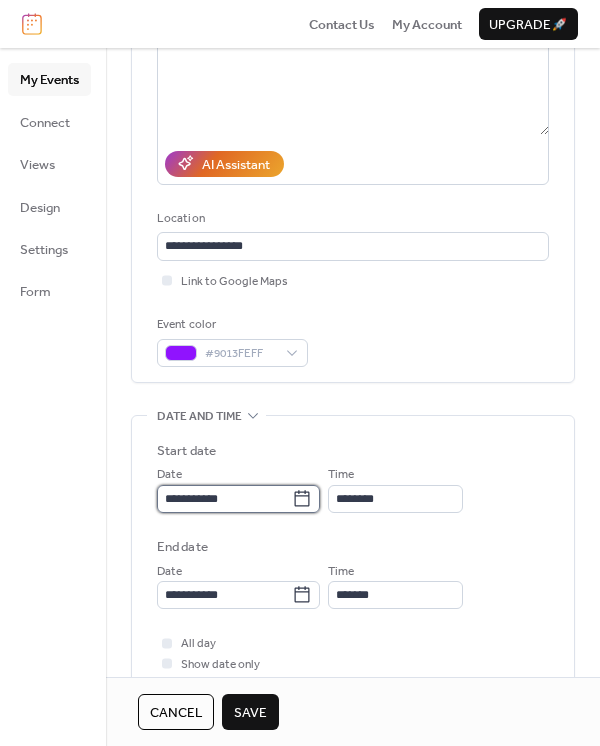 click on "**********" at bounding box center (224, 499) 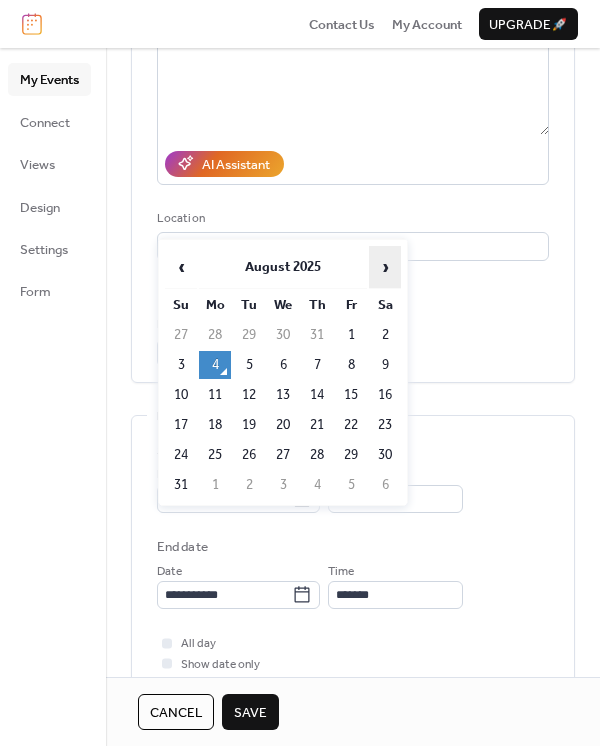 click on "›" at bounding box center (385, 267) 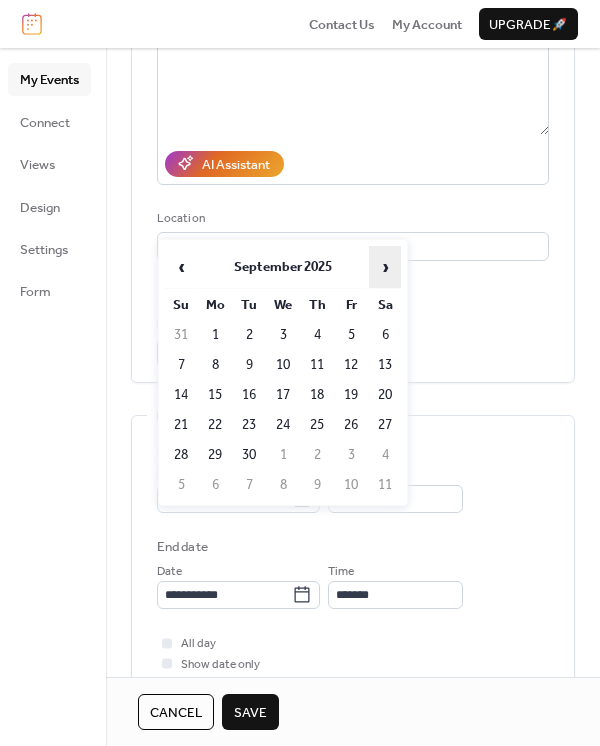 click on "›" at bounding box center (385, 267) 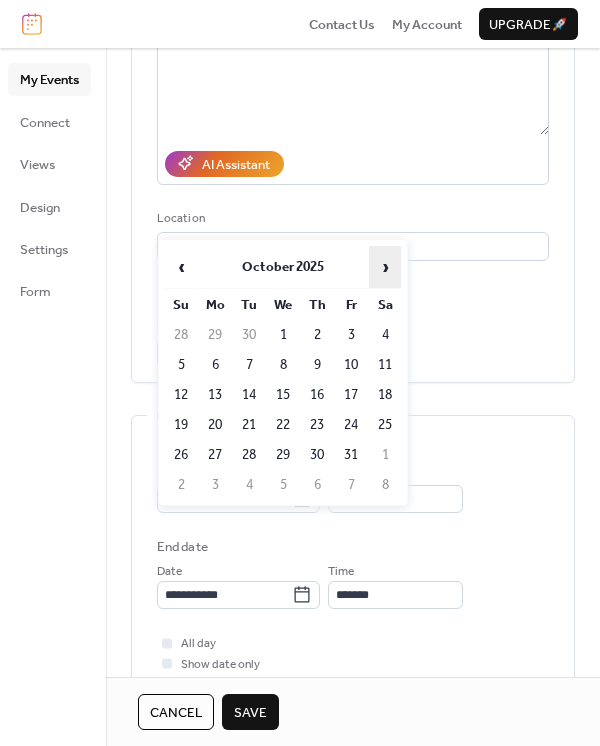 click on "›" at bounding box center [385, 267] 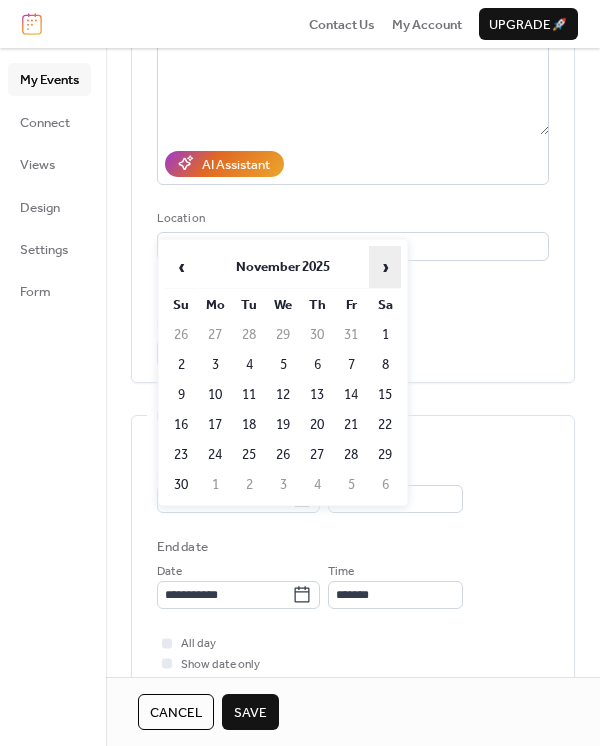 click on "›" at bounding box center [385, 267] 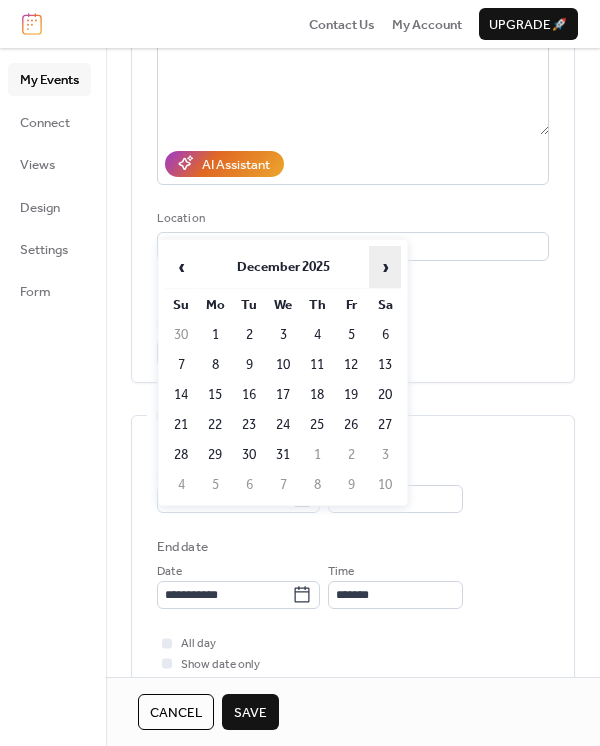 click on "›" at bounding box center (385, 267) 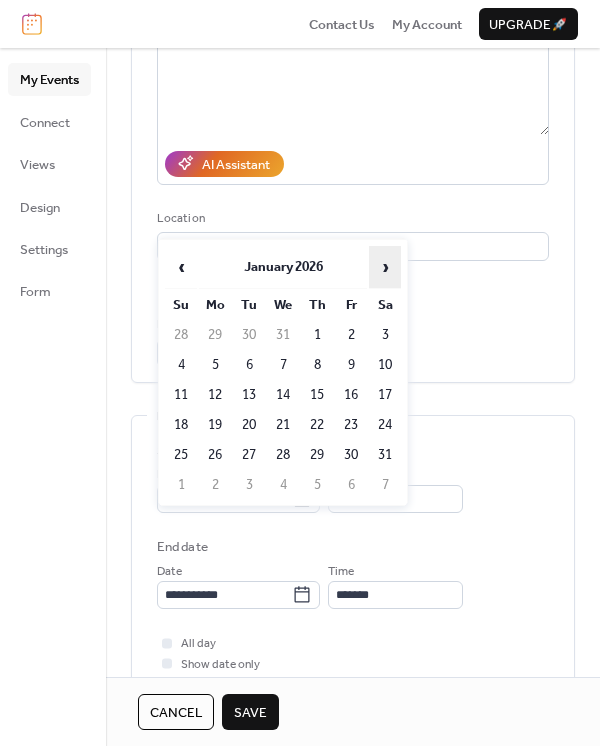 click on "›" at bounding box center (385, 267) 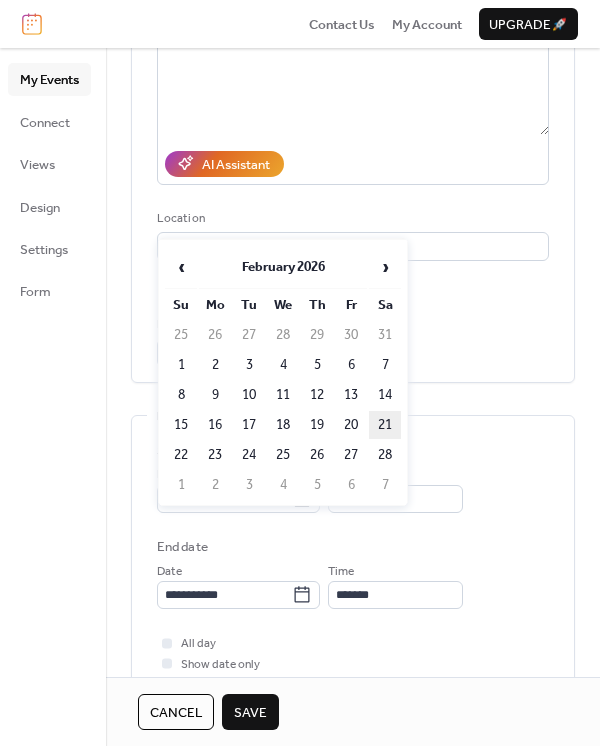 click on "21" at bounding box center [385, 425] 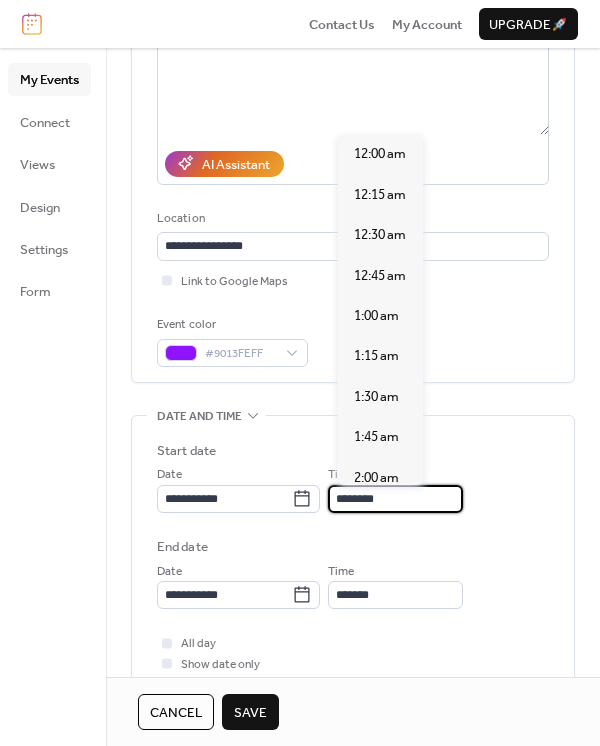 click on "********" at bounding box center (395, 499) 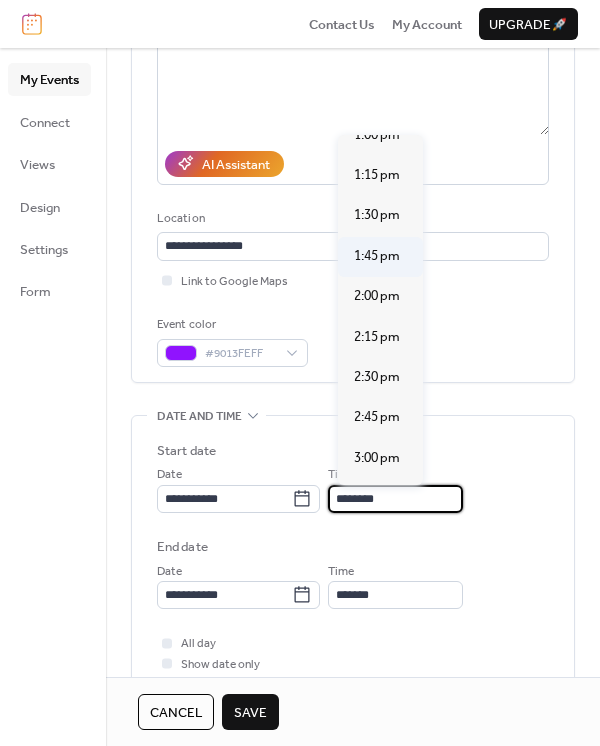 scroll, scrollTop: 2141, scrollLeft: 0, axis: vertical 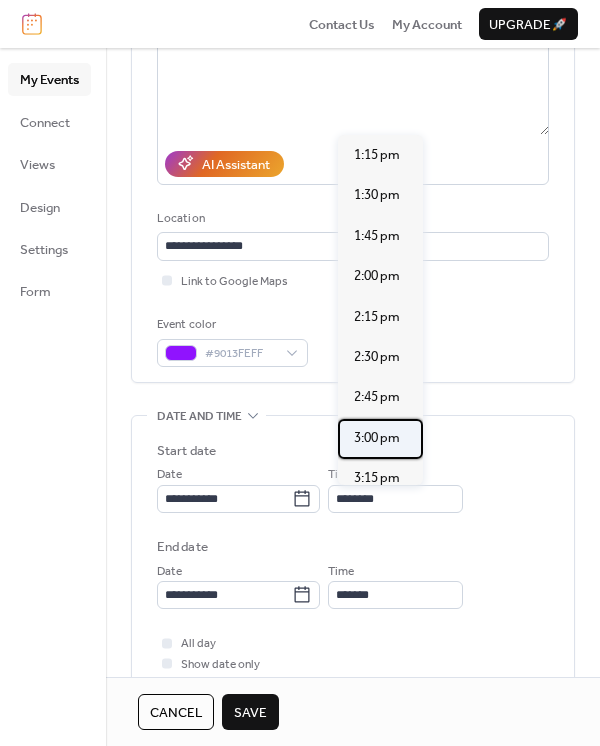 click on "3:00 pm" at bounding box center (377, 438) 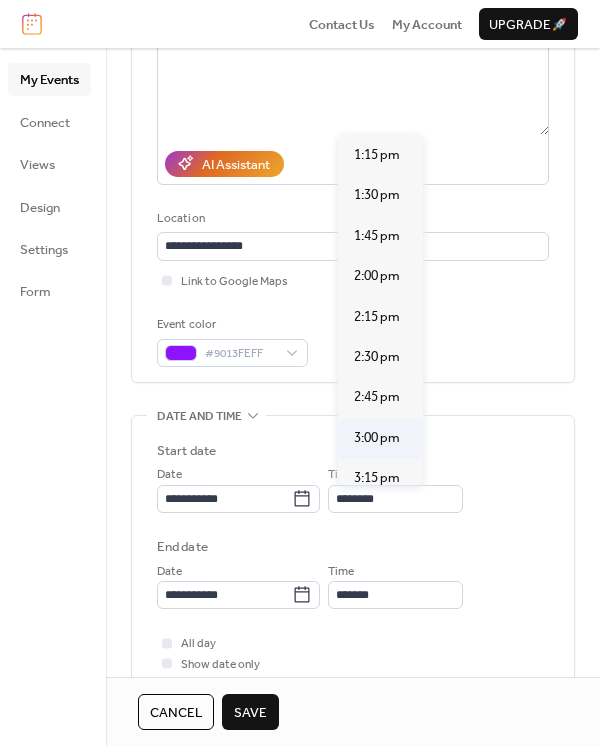 type on "*******" 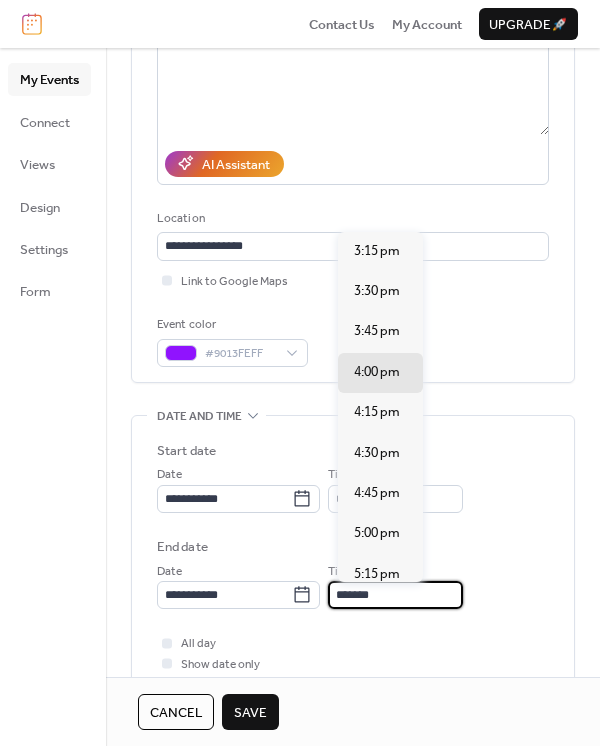 click on "*******" at bounding box center (395, 595) 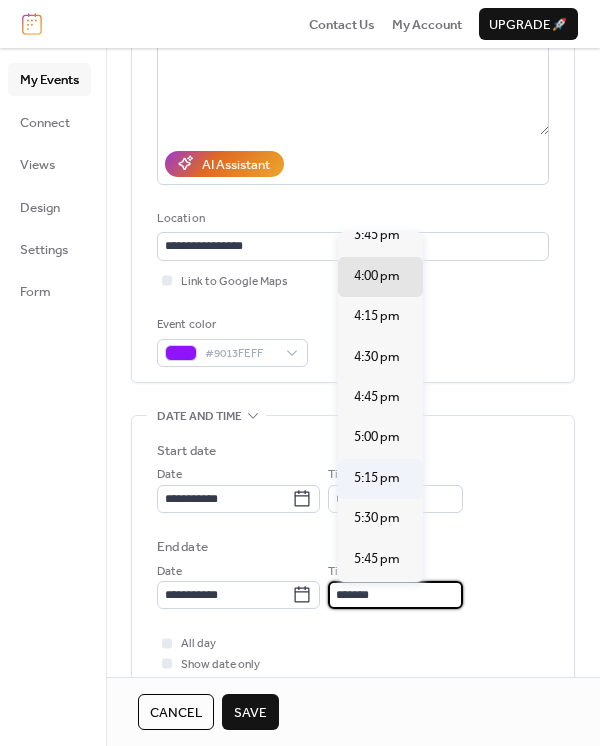 scroll, scrollTop: 133, scrollLeft: 0, axis: vertical 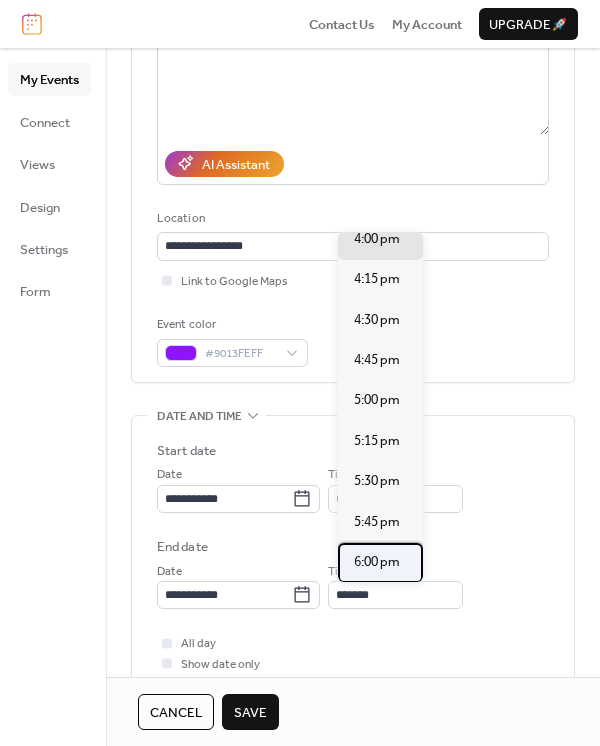 click on "6:00 pm" at bounding box center (377, 562) 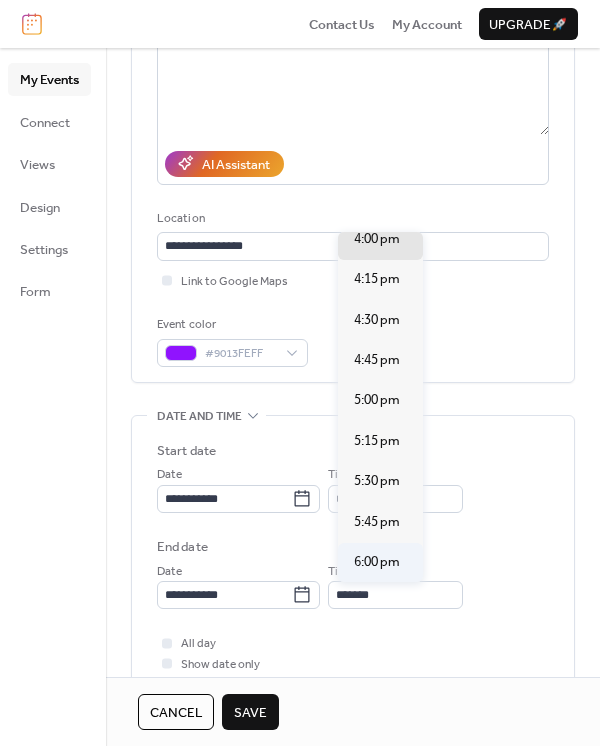 type on "*******" 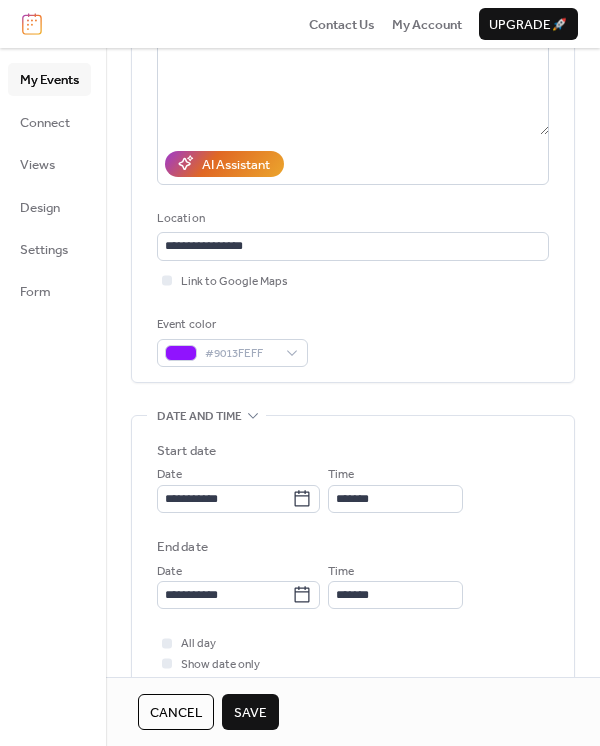 click on "Save" at bounding box center [250, 713] 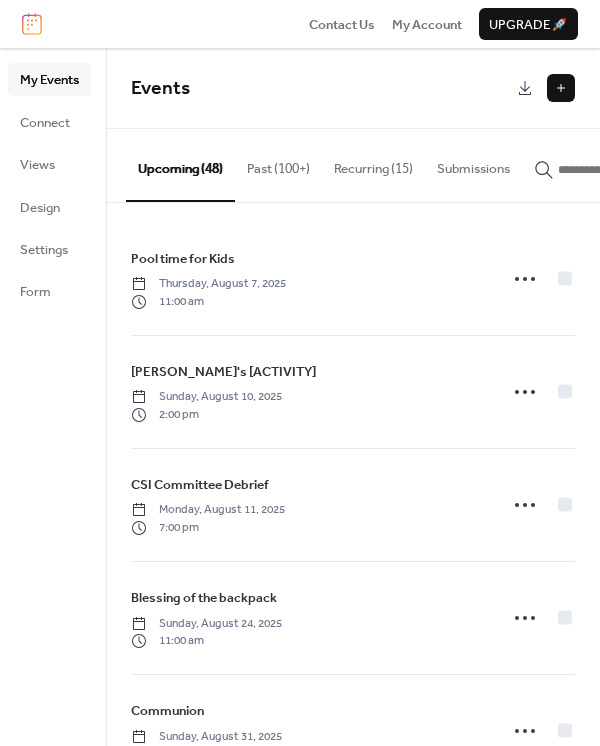click at bounding box center (618, 170) 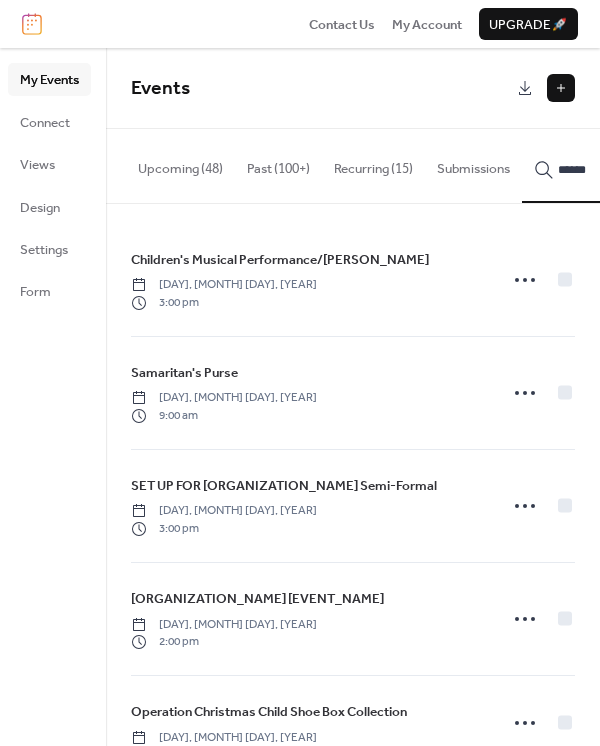 scroll, scrollTop: 0, scrollLeft: 1, axis: horizontal 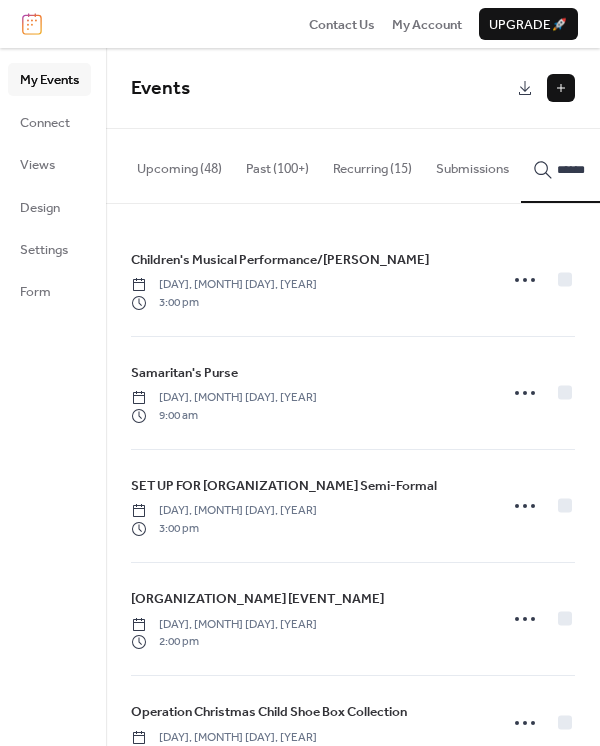 type on "******" 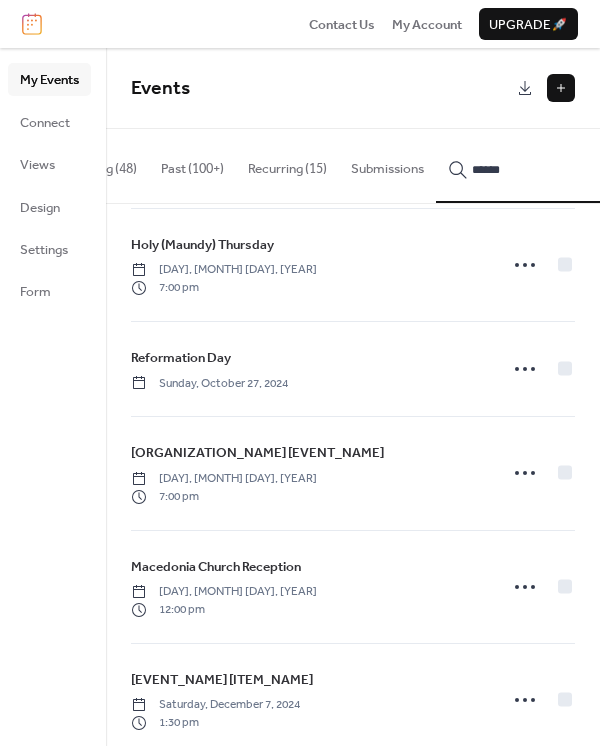 scroll, scrollTop: 2457, scrollLeft: 0, axis: vertical 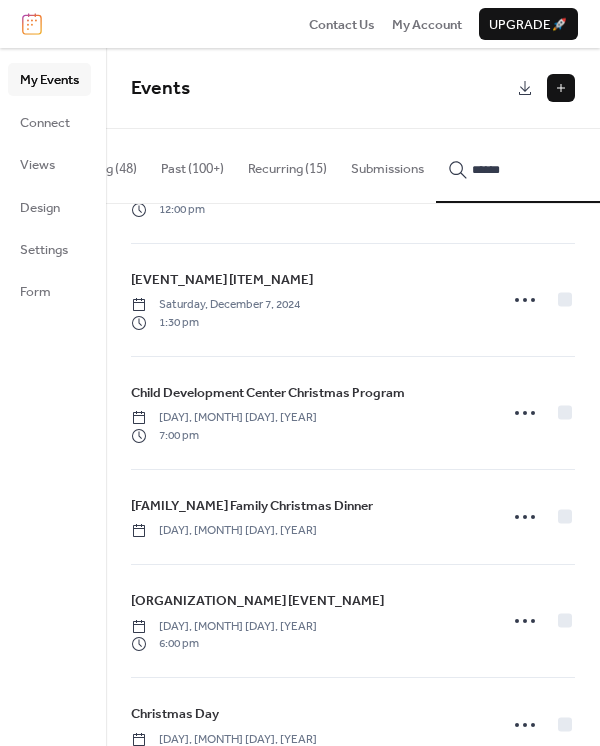 click on "Upcoming (48)" at bounding box center [94, 164] 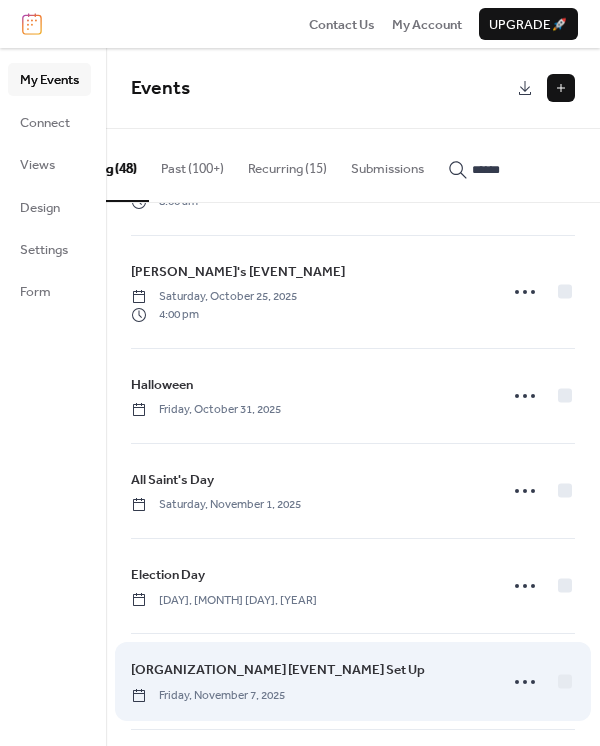 scroll, scrollTop: 2780, scrollLeft: 0, axis: vertical 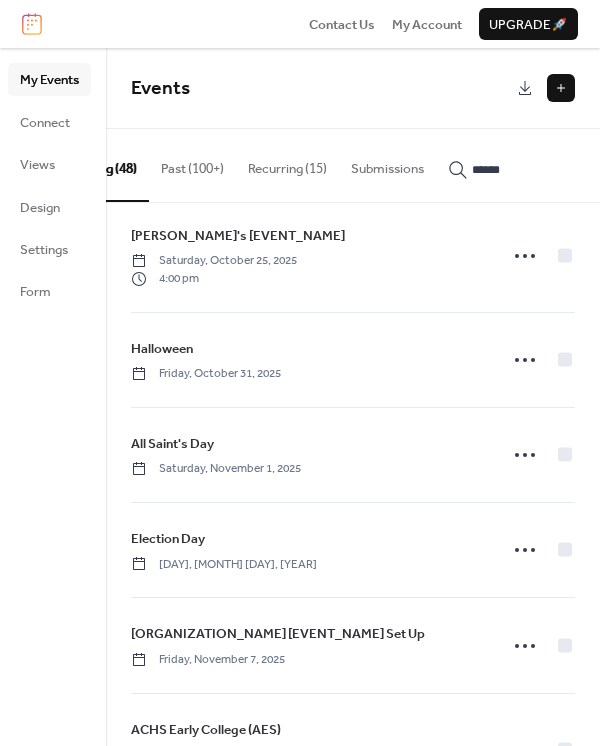 click 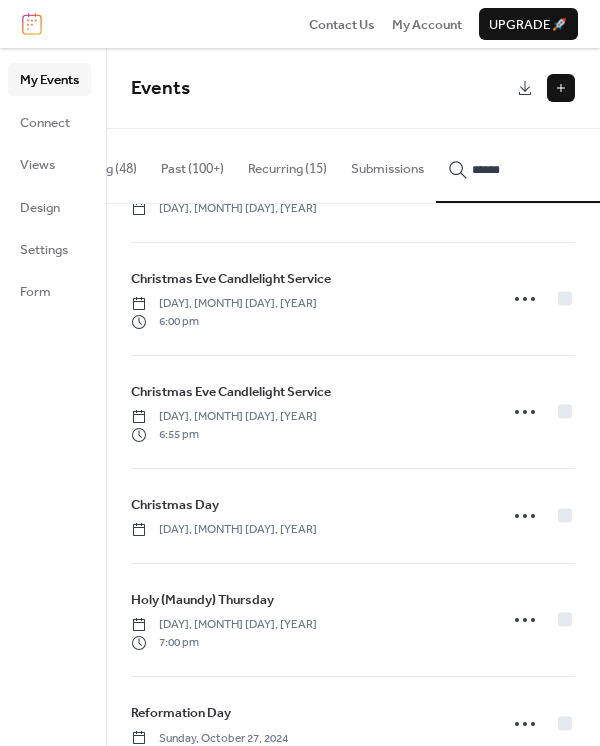 scroll, scrollTop: 1390, scrollLeft: 0, axis: vertical 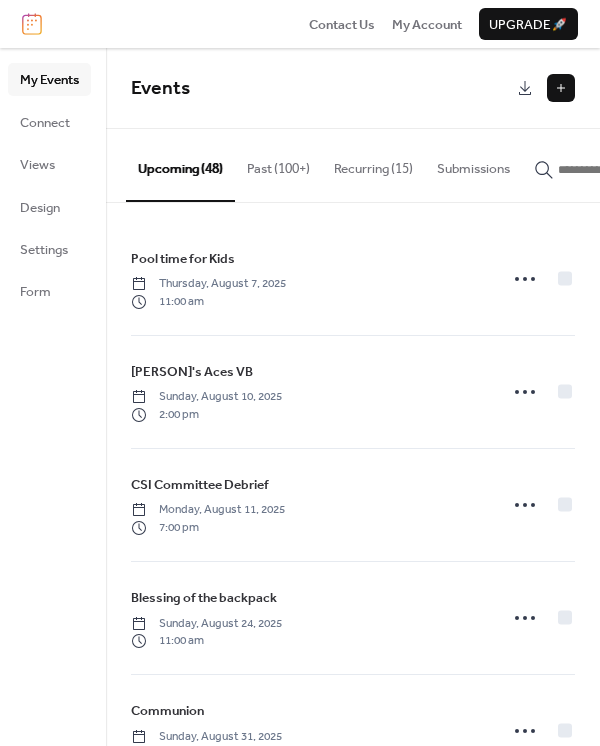 click at bounding box center [618, 170] 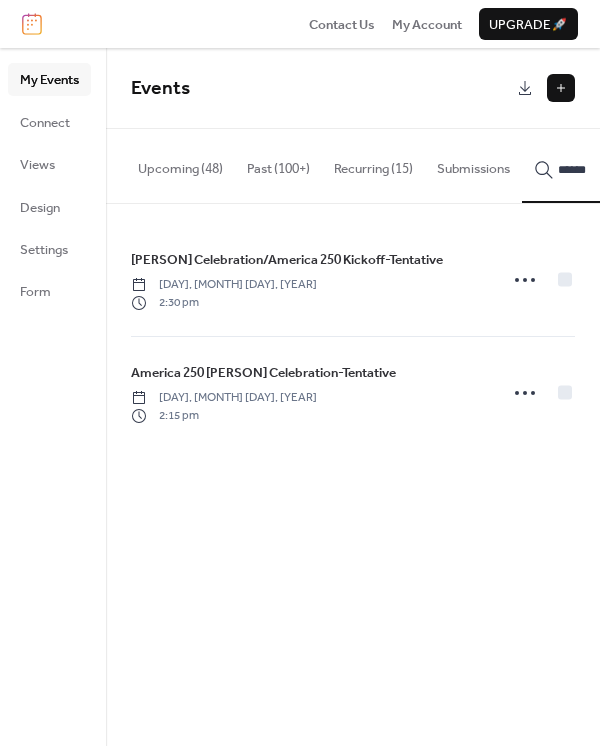 type on "******" 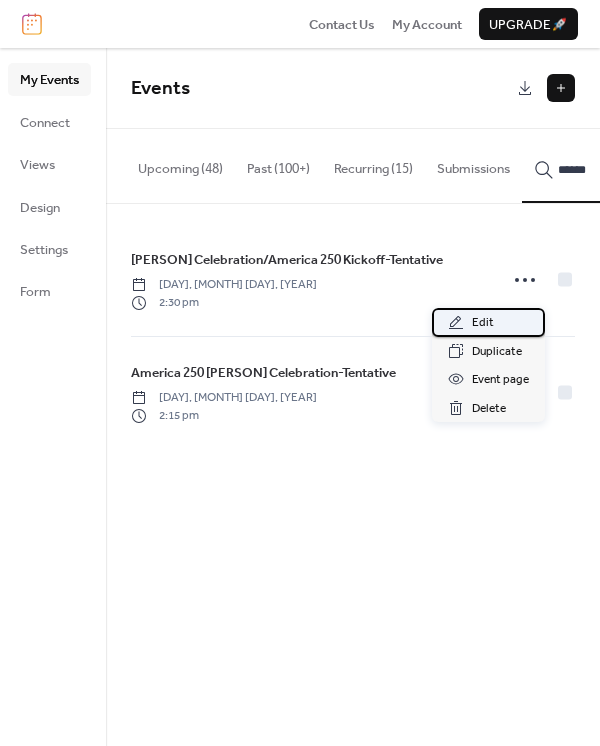 click on "Edit" at bounding box center [488, 322] 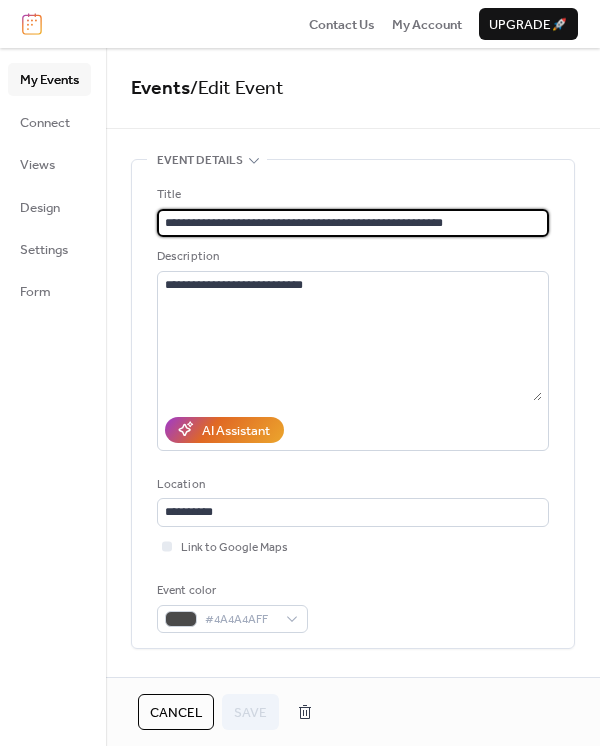 click on "**********" at bounding box center (353, 223) 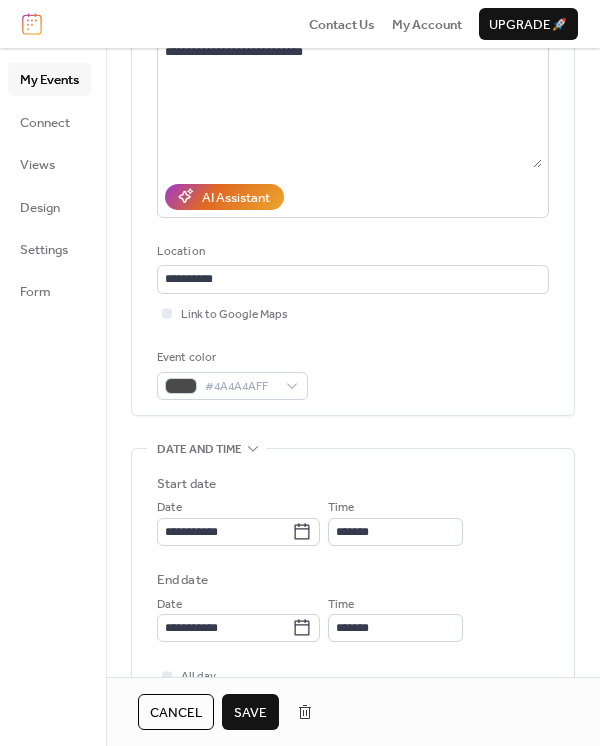scroll, scrollTop: 133, scrollLeft: 0, axis: vertical 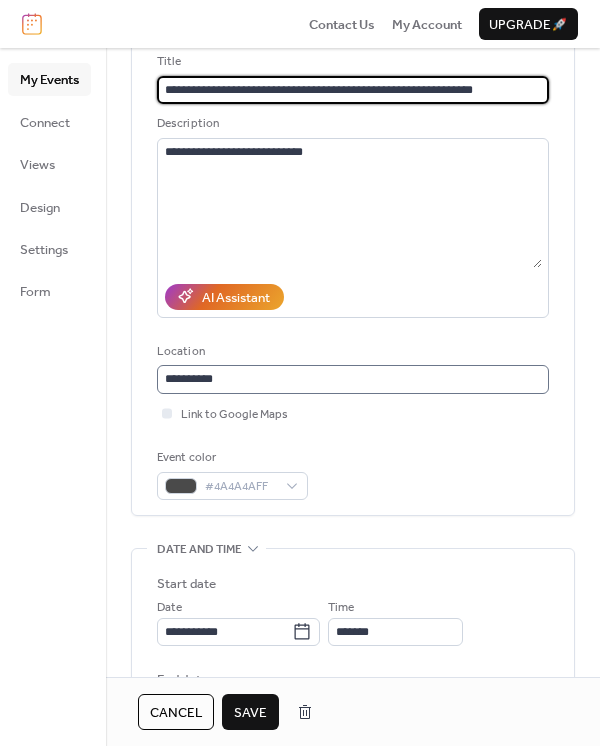 type on "**********" 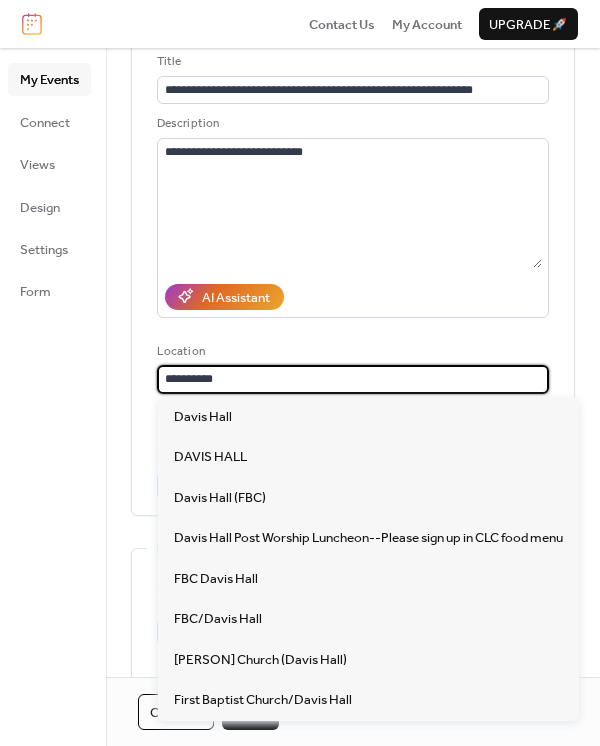 click on "**********" at bounding box center [353, 379] 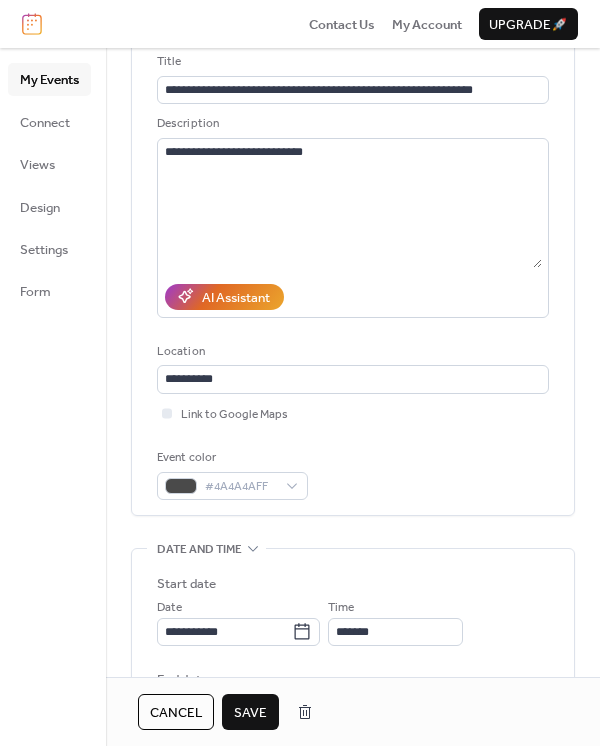 click on "My Events Connect Views Design Settings Form" at bounding box center [53, 397] 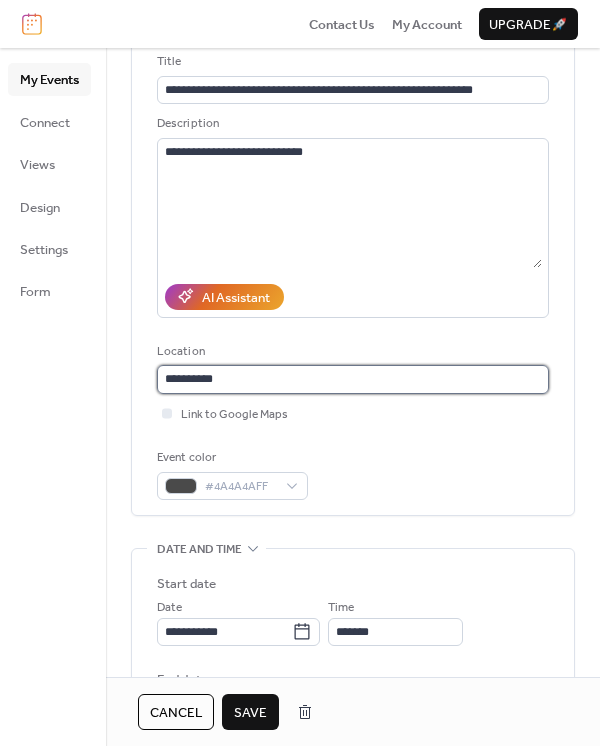 click on "**********" at bounding box center (353, 379) 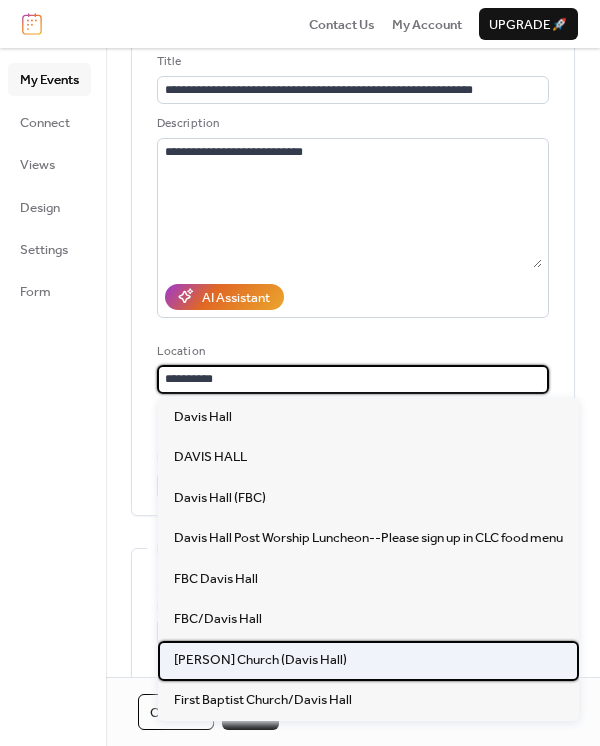 click on "[ORGANIZATION_NAME] ([ROOM_NAME])" at bounding box center (260, 660) 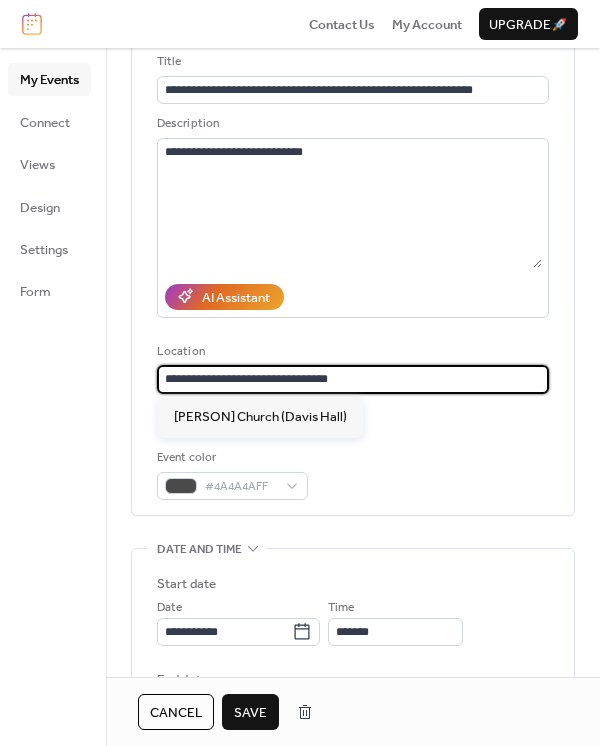 click on "**********" at bounding box center [353, 379] 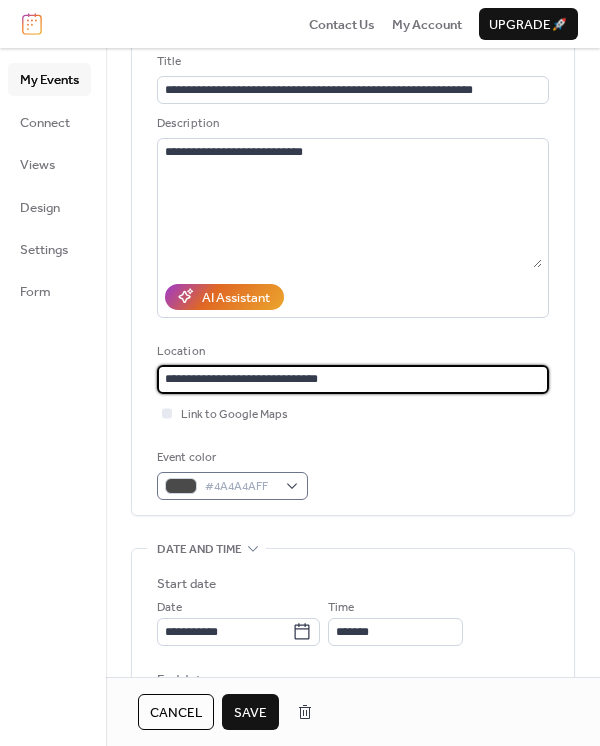 type on "**********" 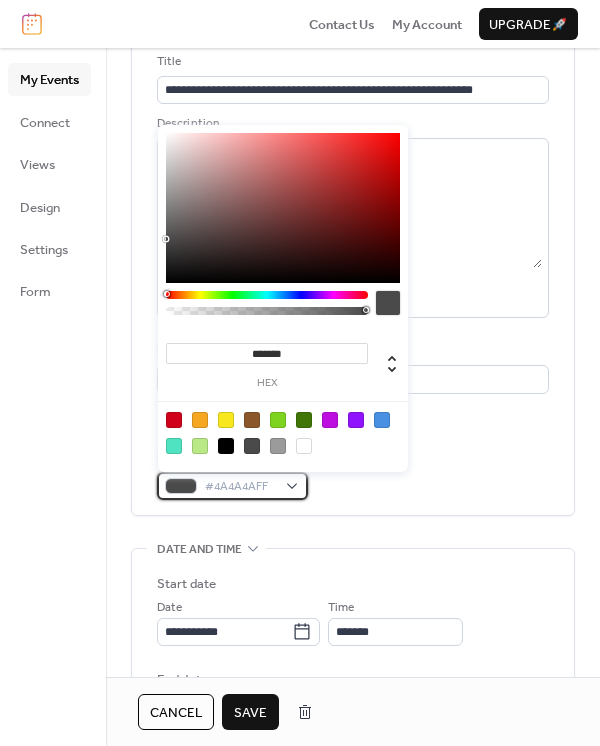click on "#4A4A4AFF" at bounding box center (240, 487) 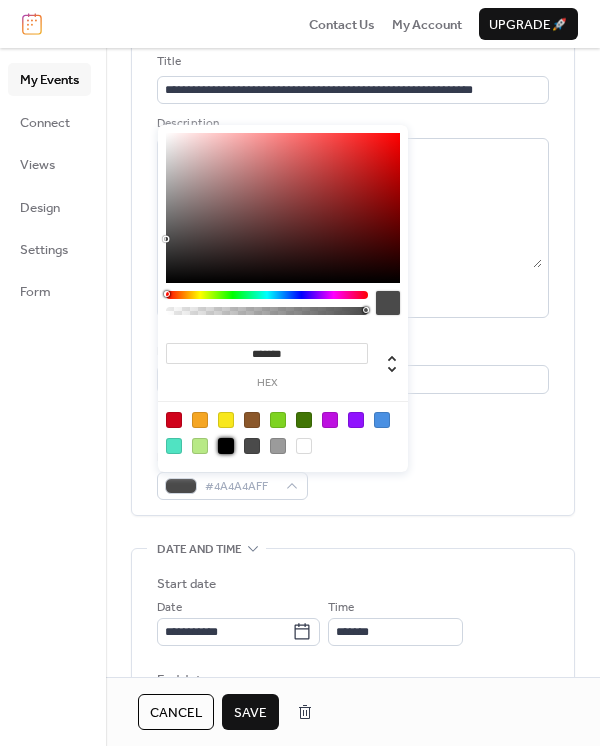 click at bounding box center (226, 446) 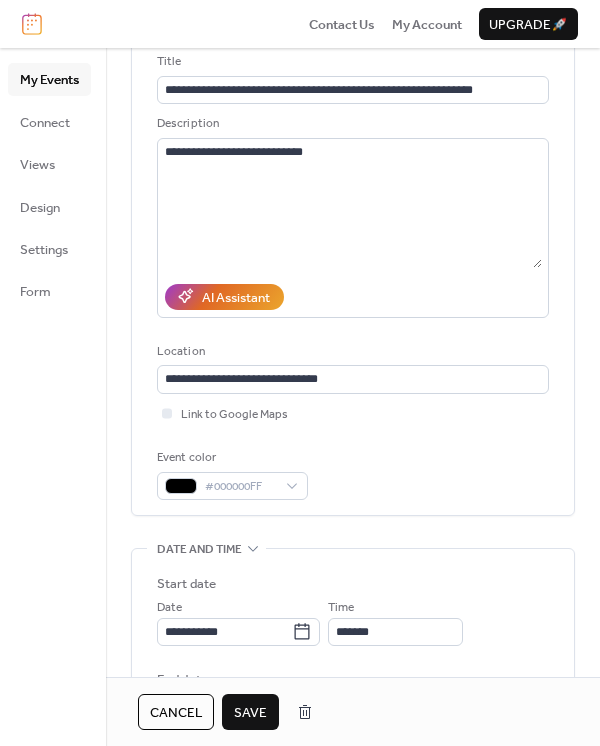 click on "Save" at bounding box center (250, 713) 